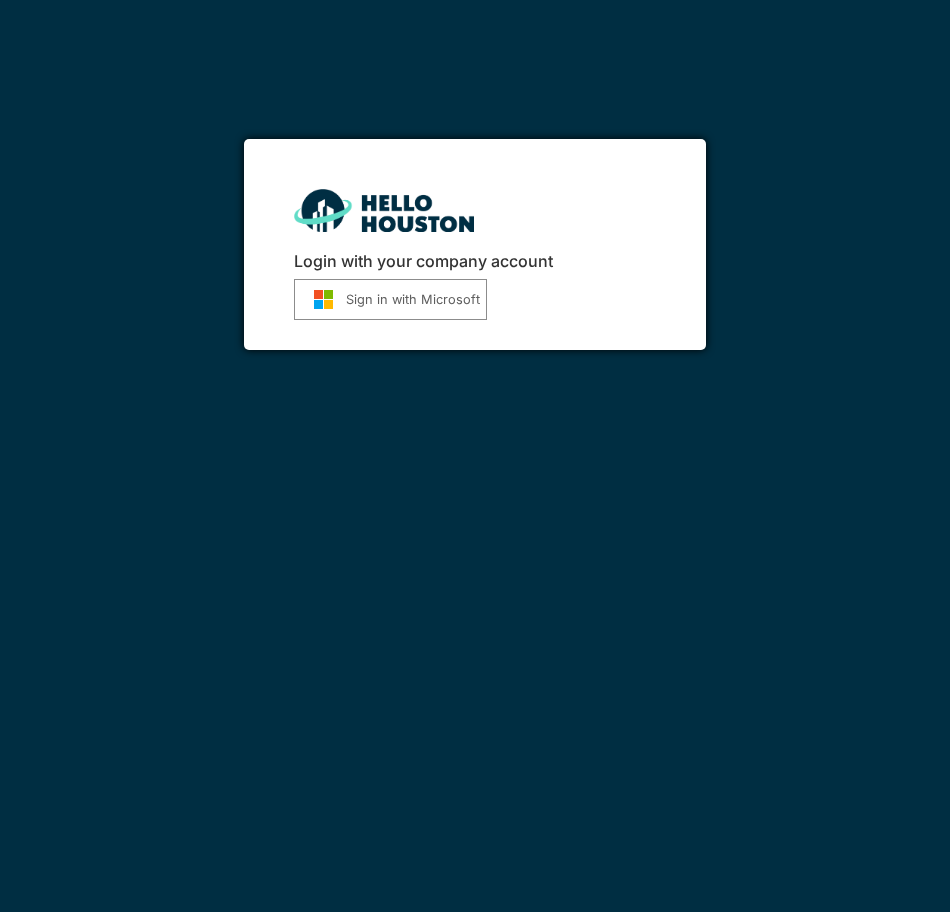 scroll, scrollTop: 0, scrollLeft: 0, axis: both 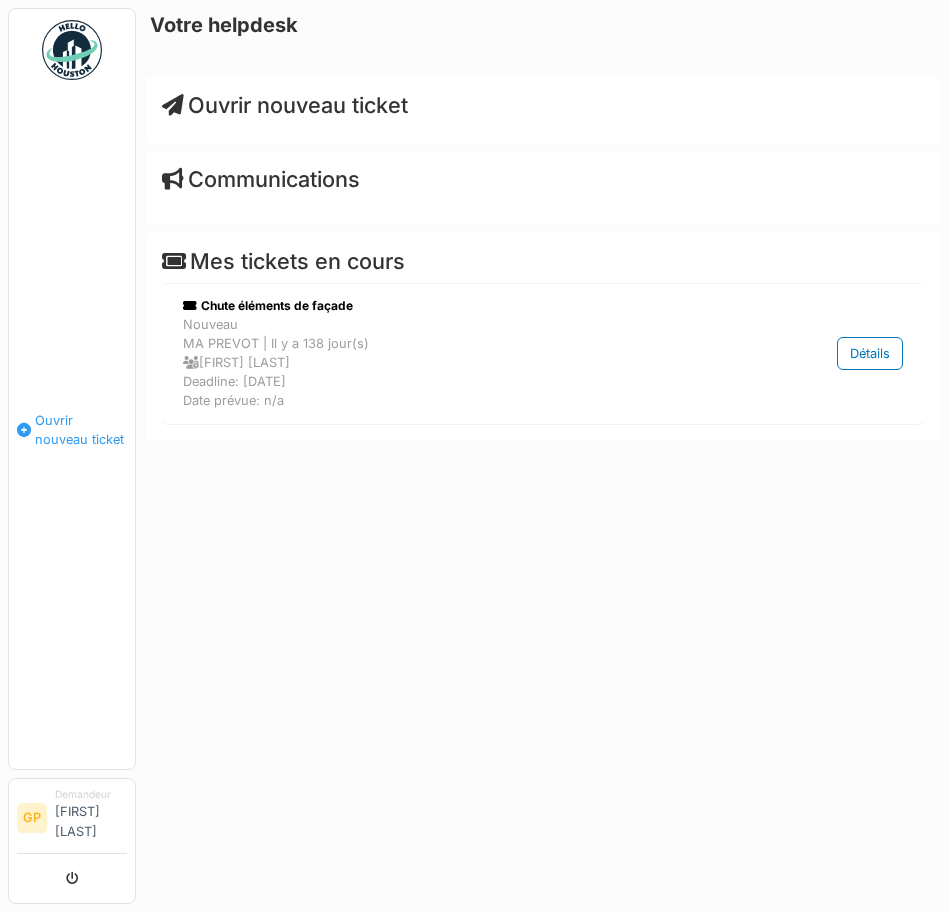 drag, startPoint x: 0, startPoint y: 0, endPoint x: 81, endPoint y: 438, distance: 445.42676 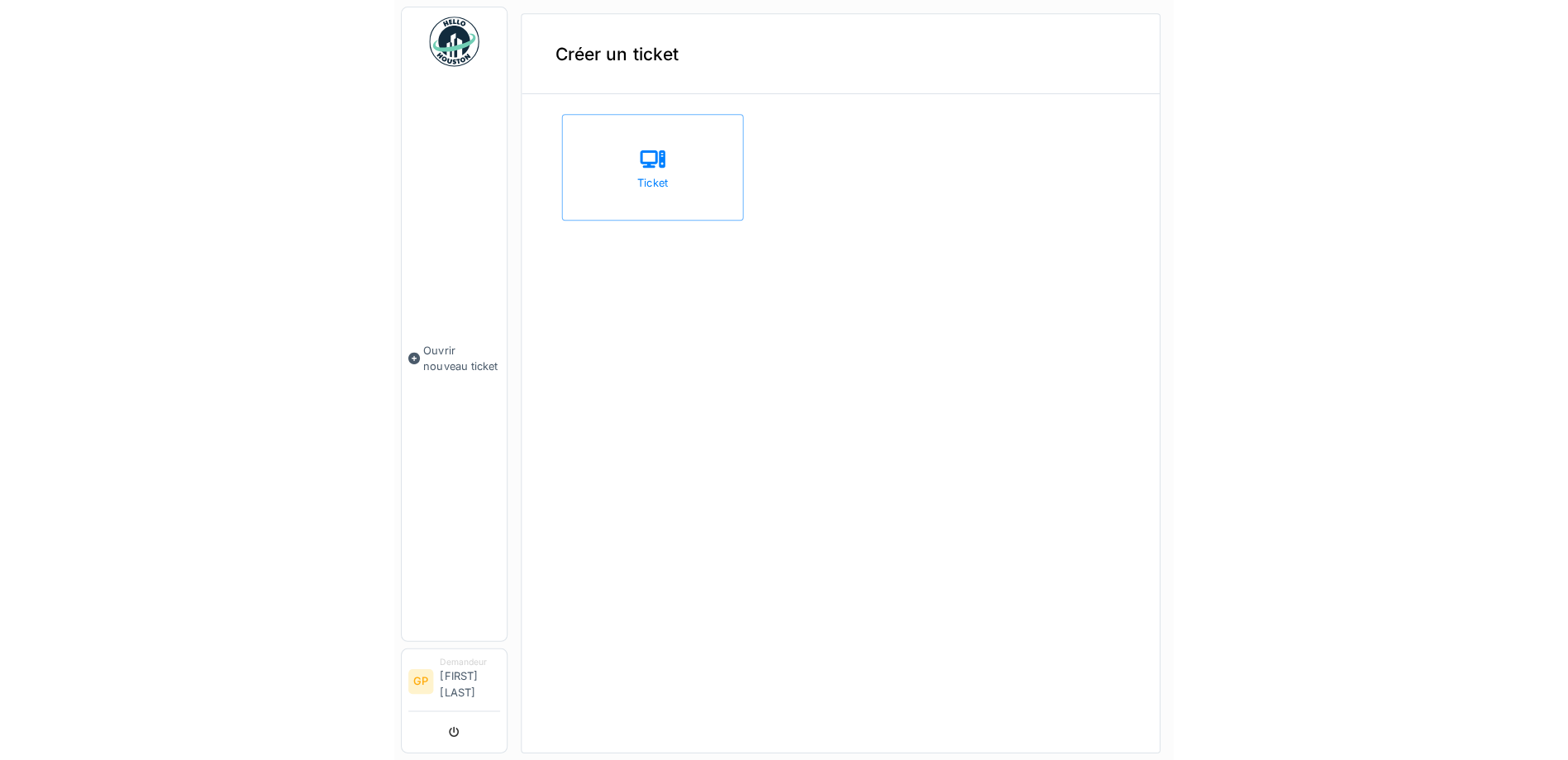 scroll, scrollTop: 0, scrollLeft: 0, axis: both 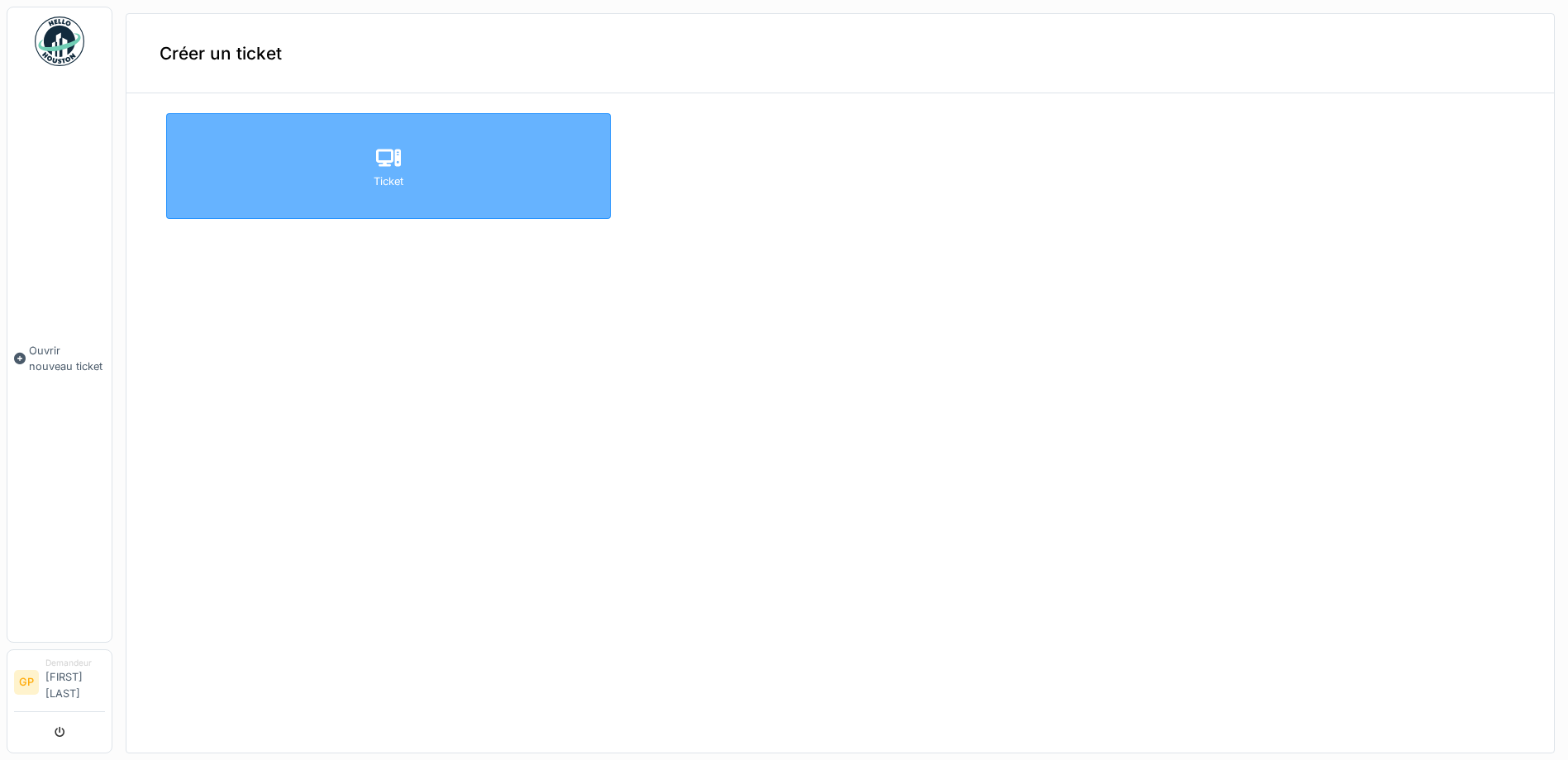 click 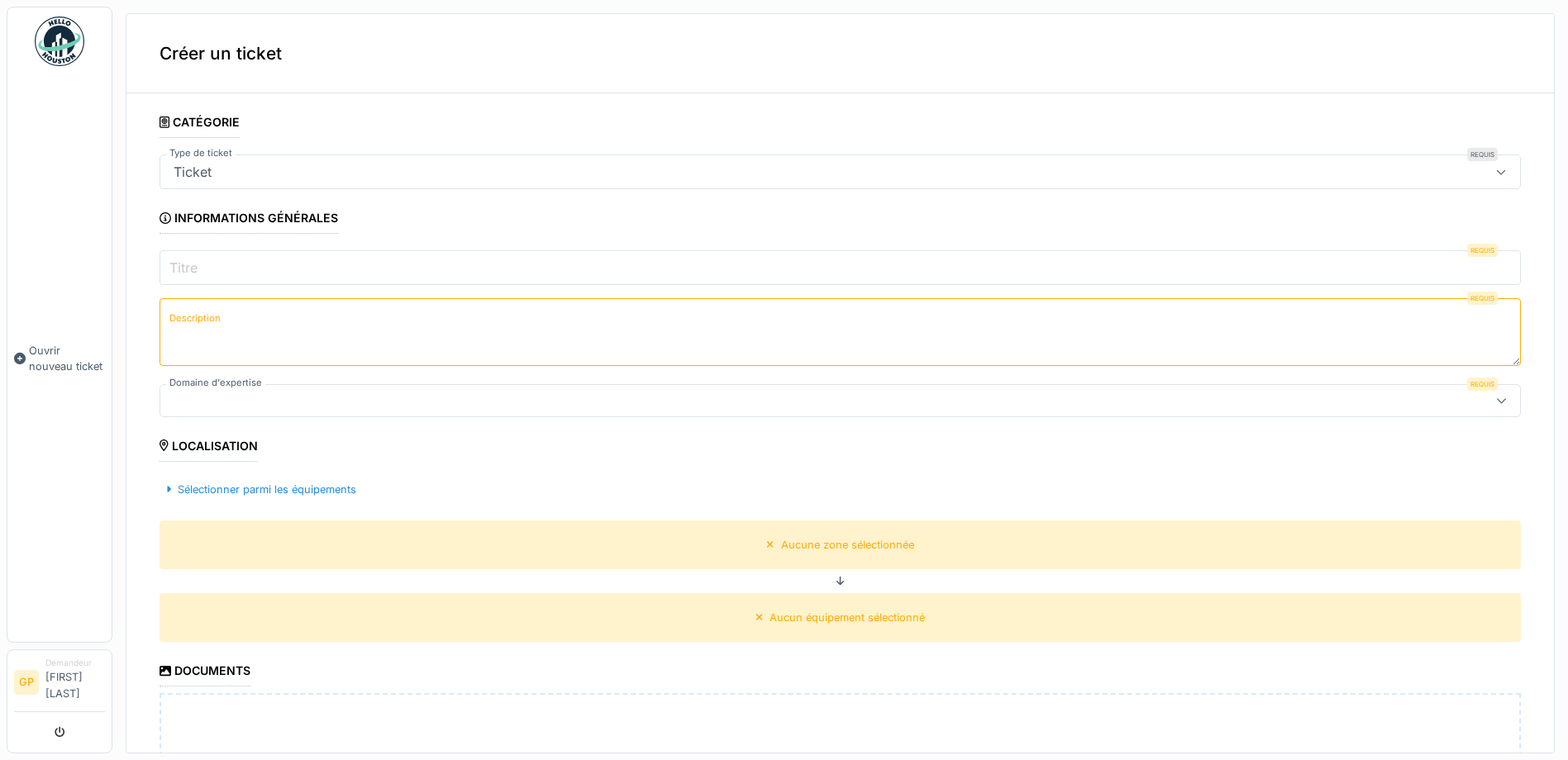 click on "Ticket" at bounding box center (772, 172) 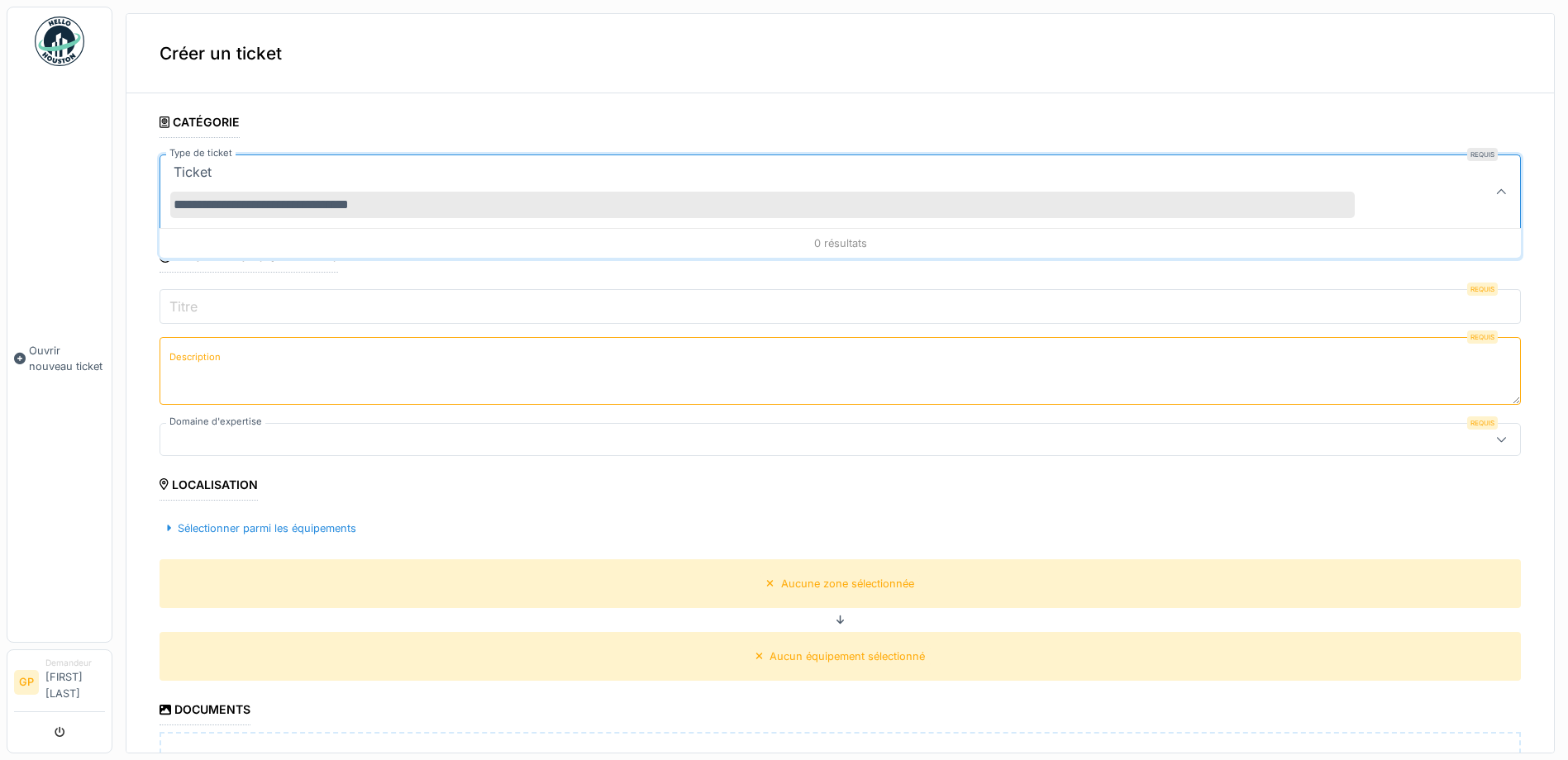 click on "**********" at bounding box center (762, 205) 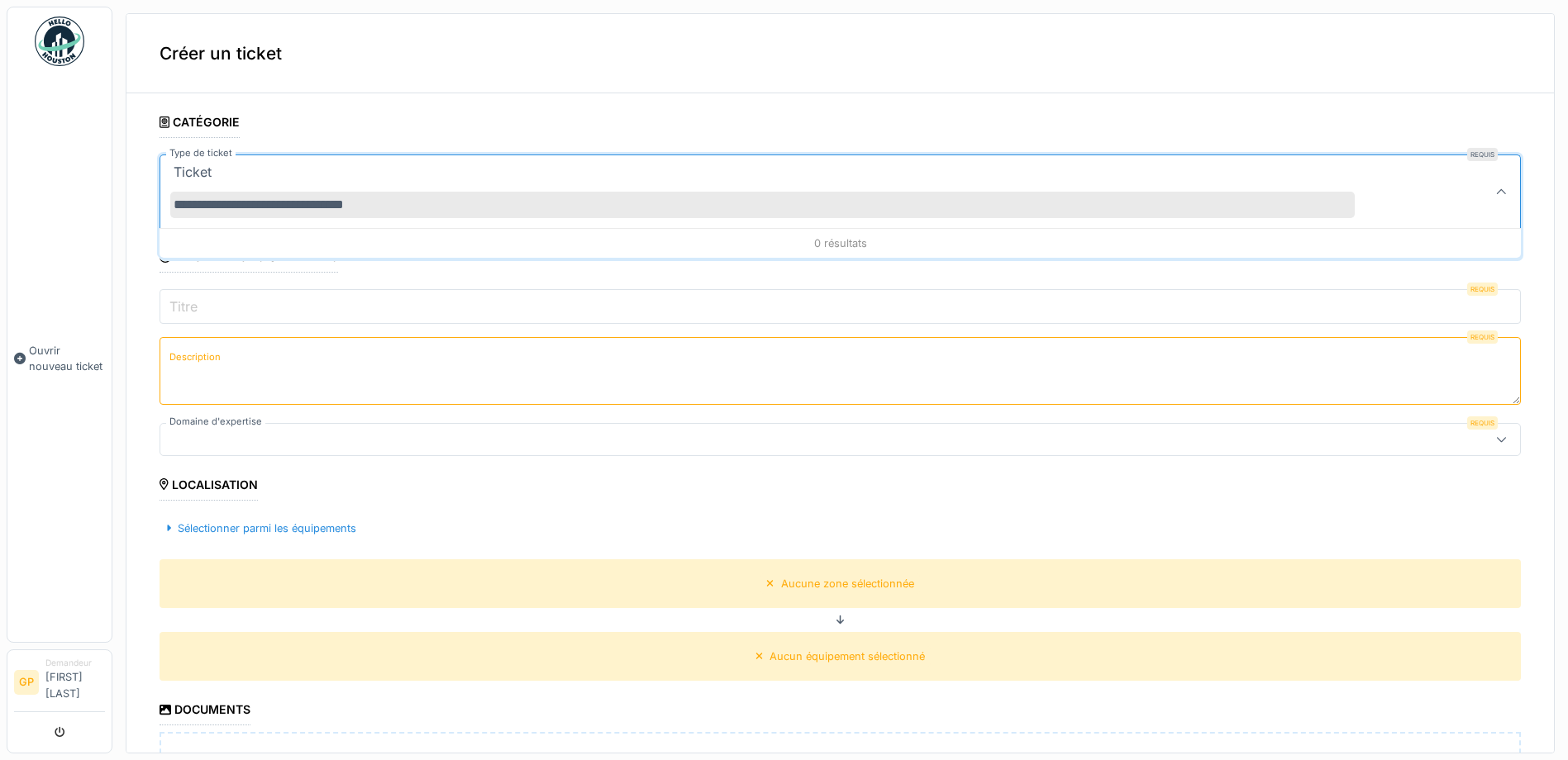 click on "**********" at bounding box center (762, 205) 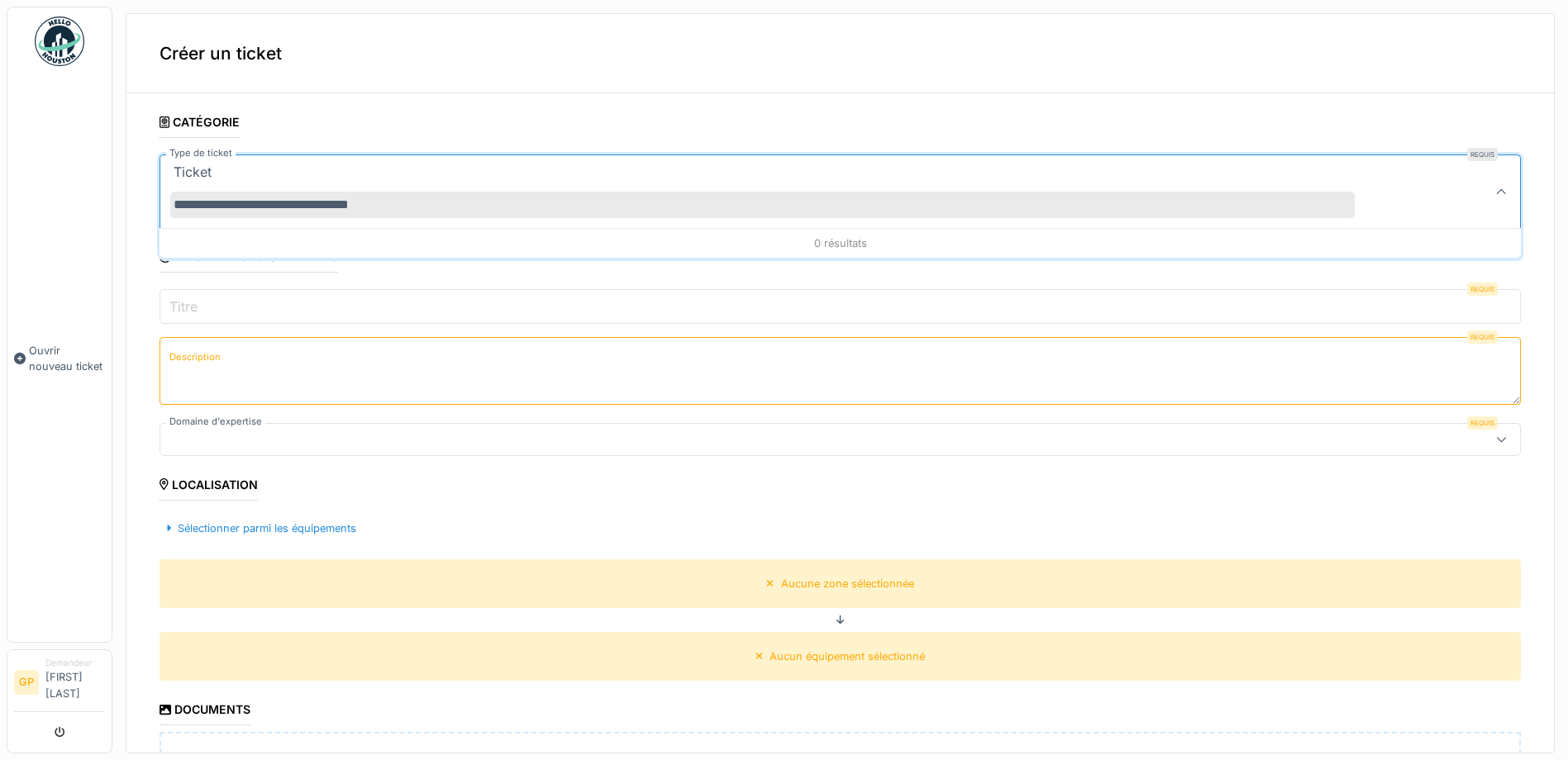 type on "**********" 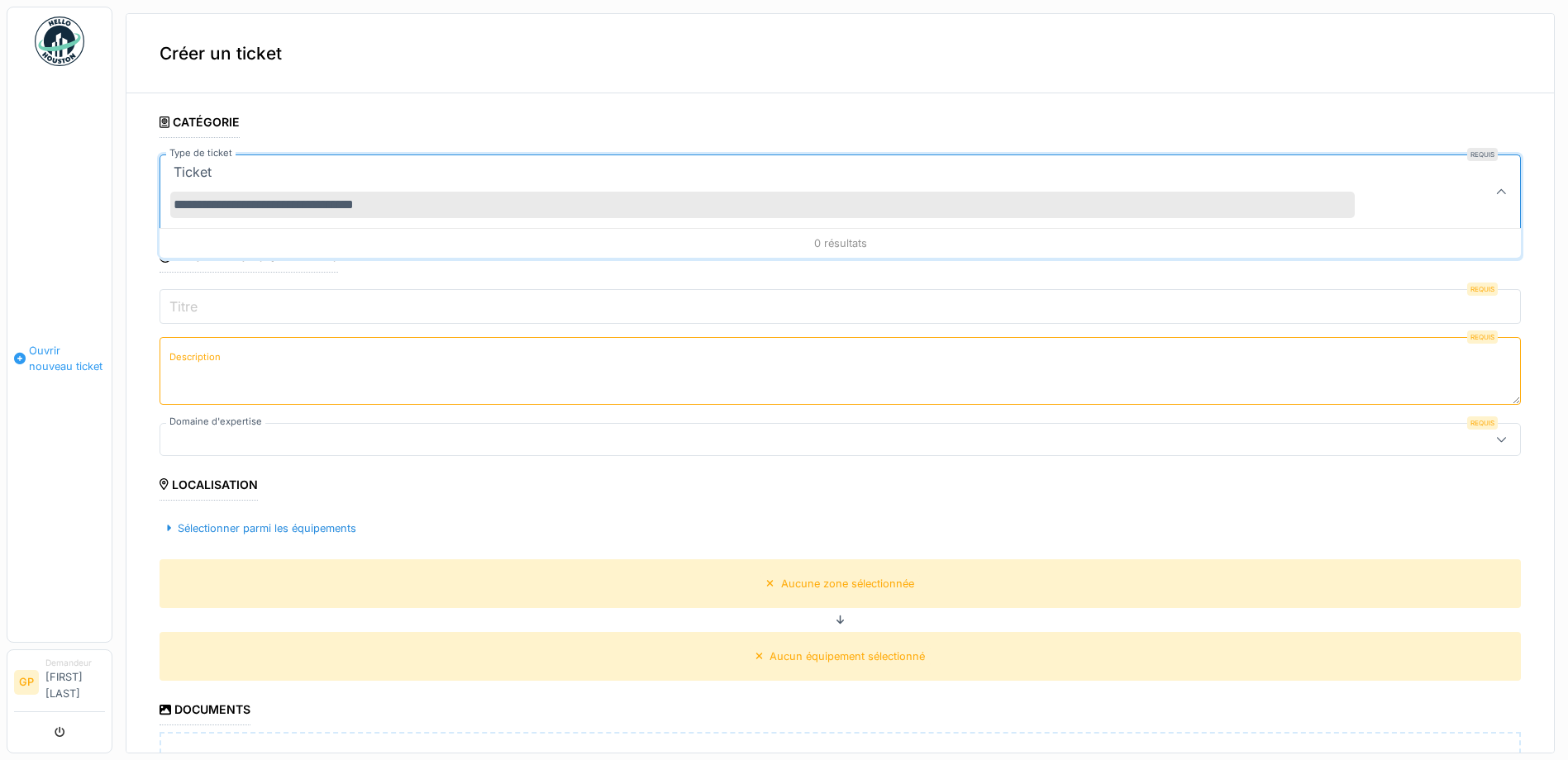 drag, startPoint x: 444, startPoint y: 202, endPoint x: 19, endPoint y: 216, distance: 425.23053 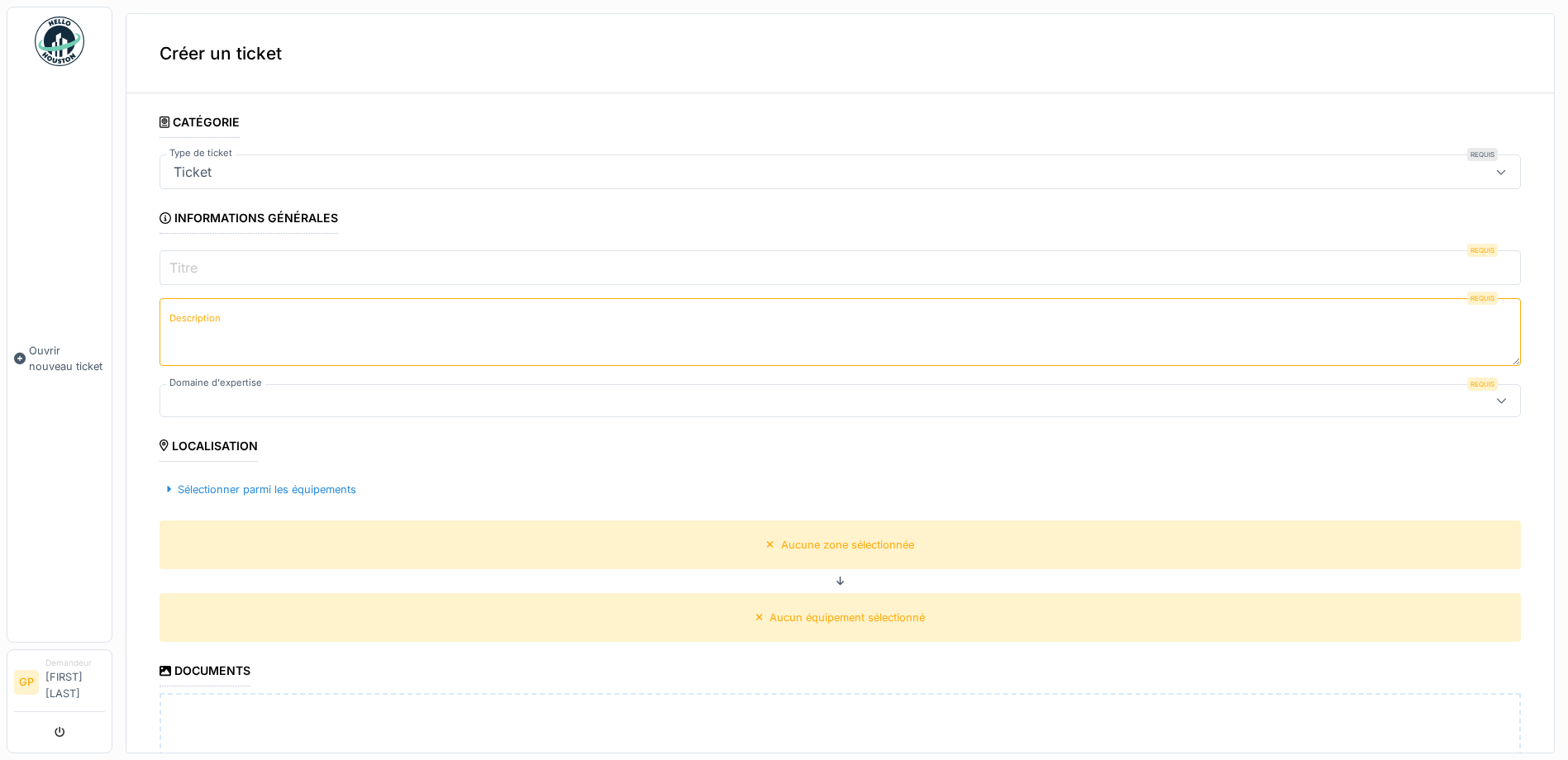 click on "Titre" at bounding box center [840, 268] 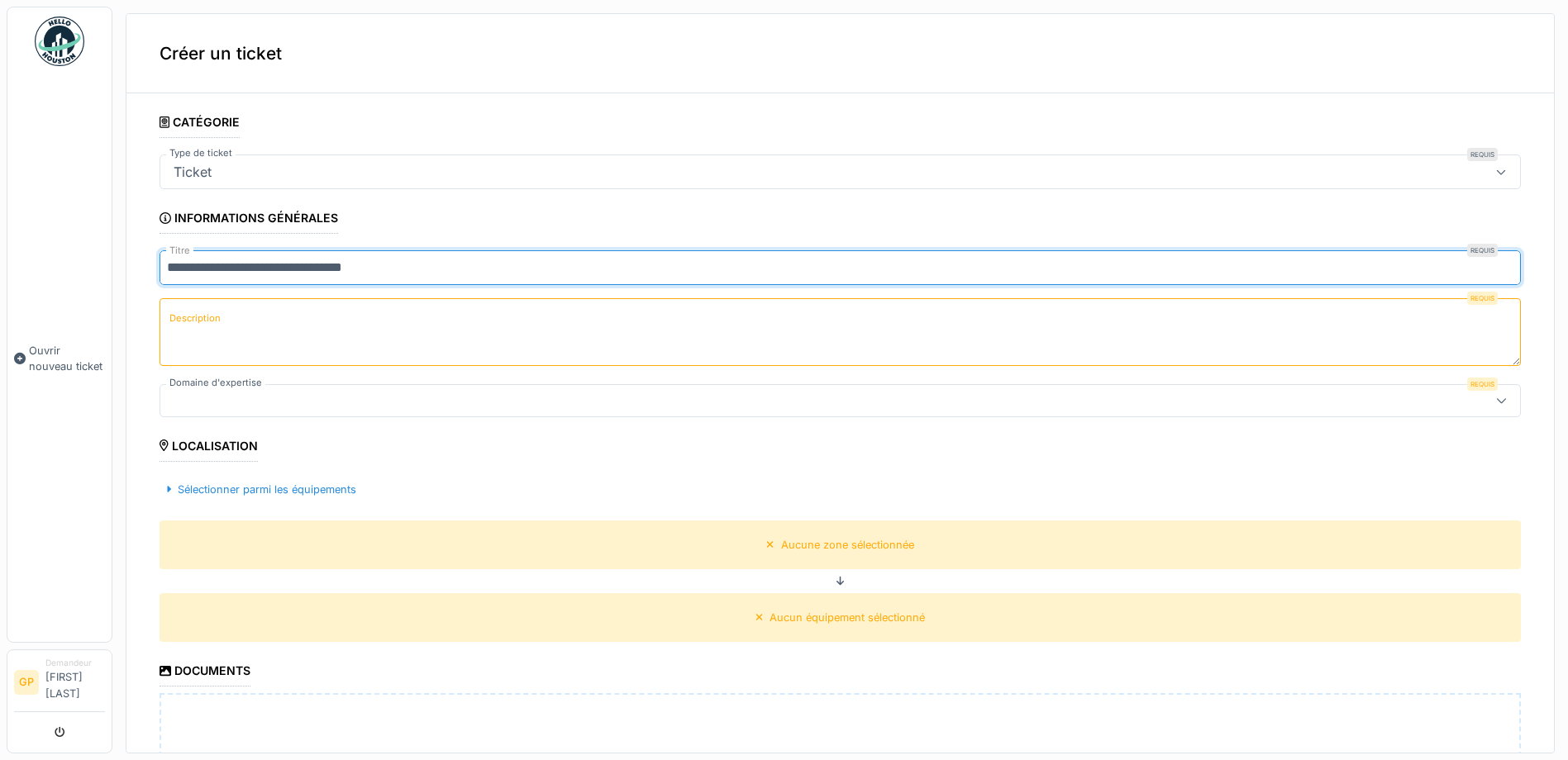 drag, startPoint x: 294, startPoint y: 266, endPoint x: 339, endPoint y: 265, distance: 45.01111 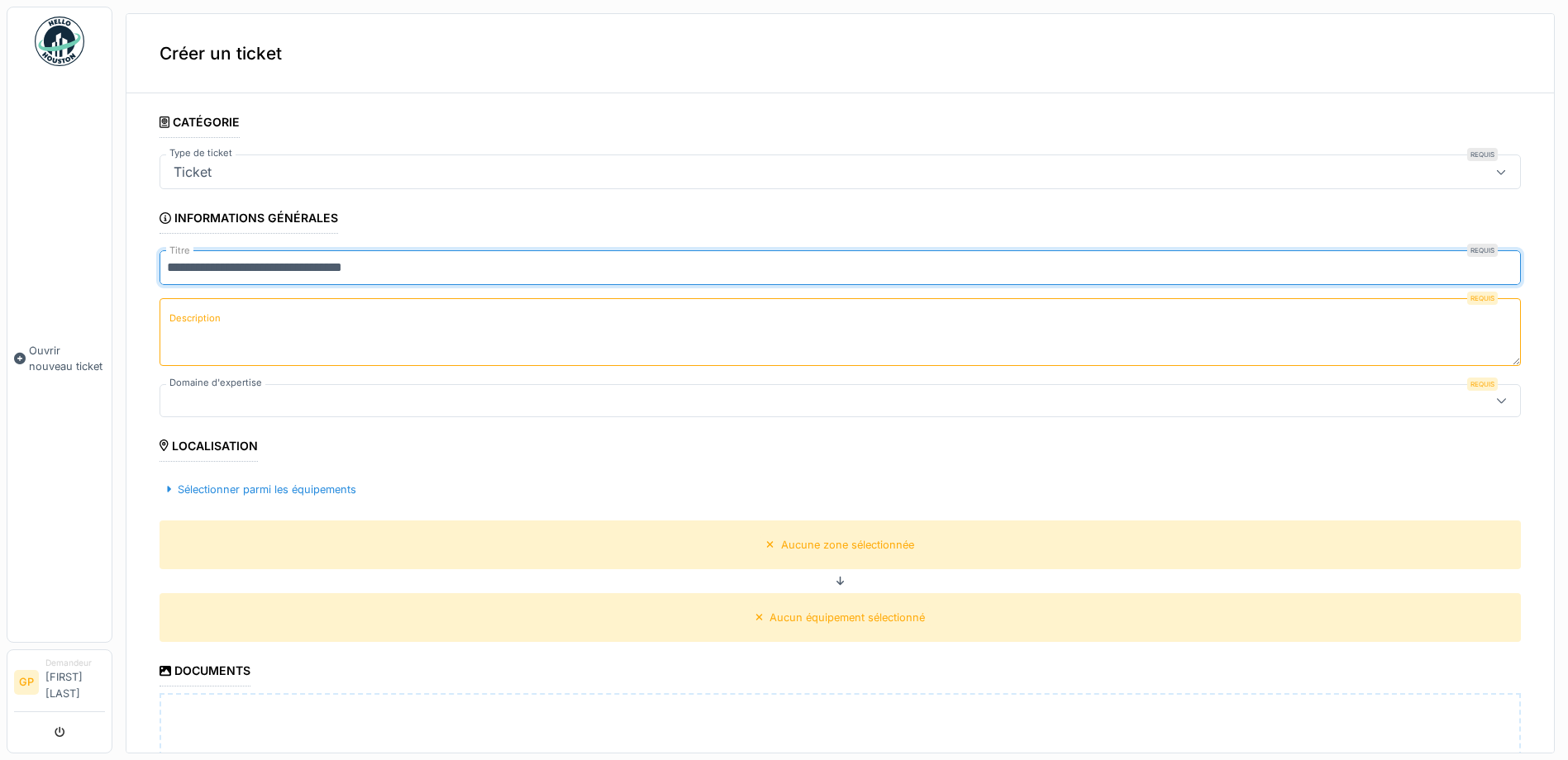 click on "**********" at bounding box center (840, 268) 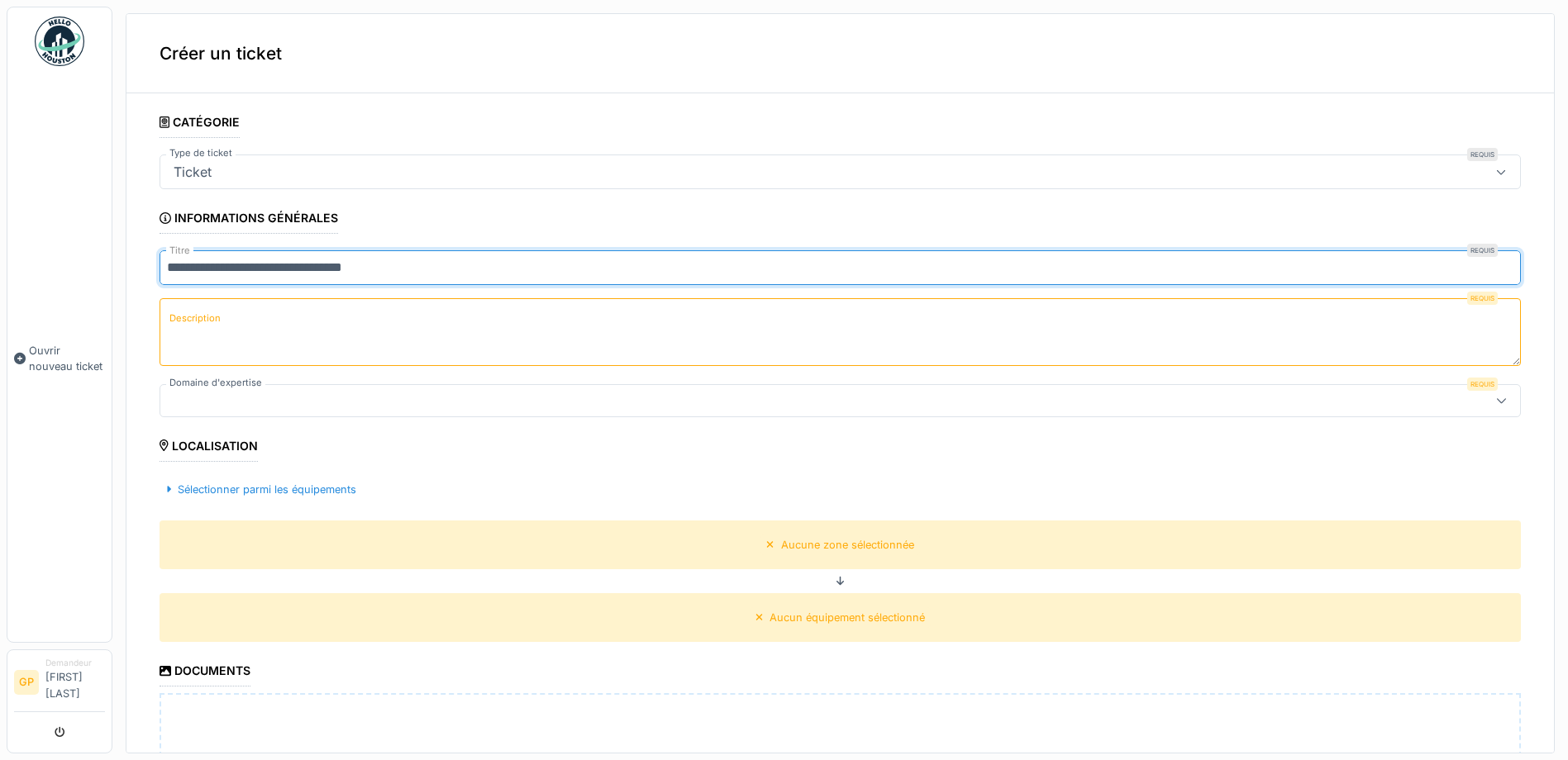 type on "**********" 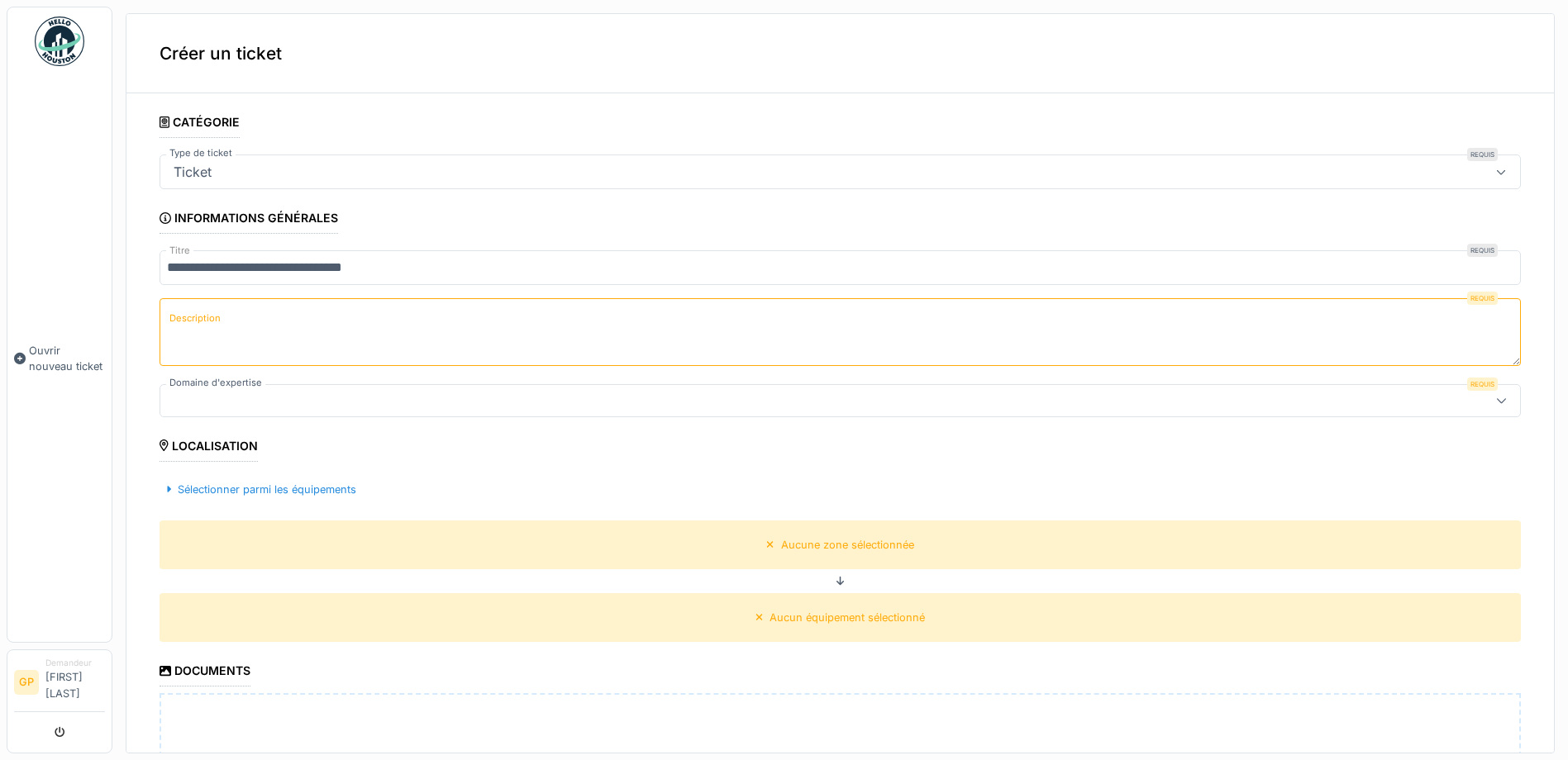 click on "Description" at bounding box center (840, 332) 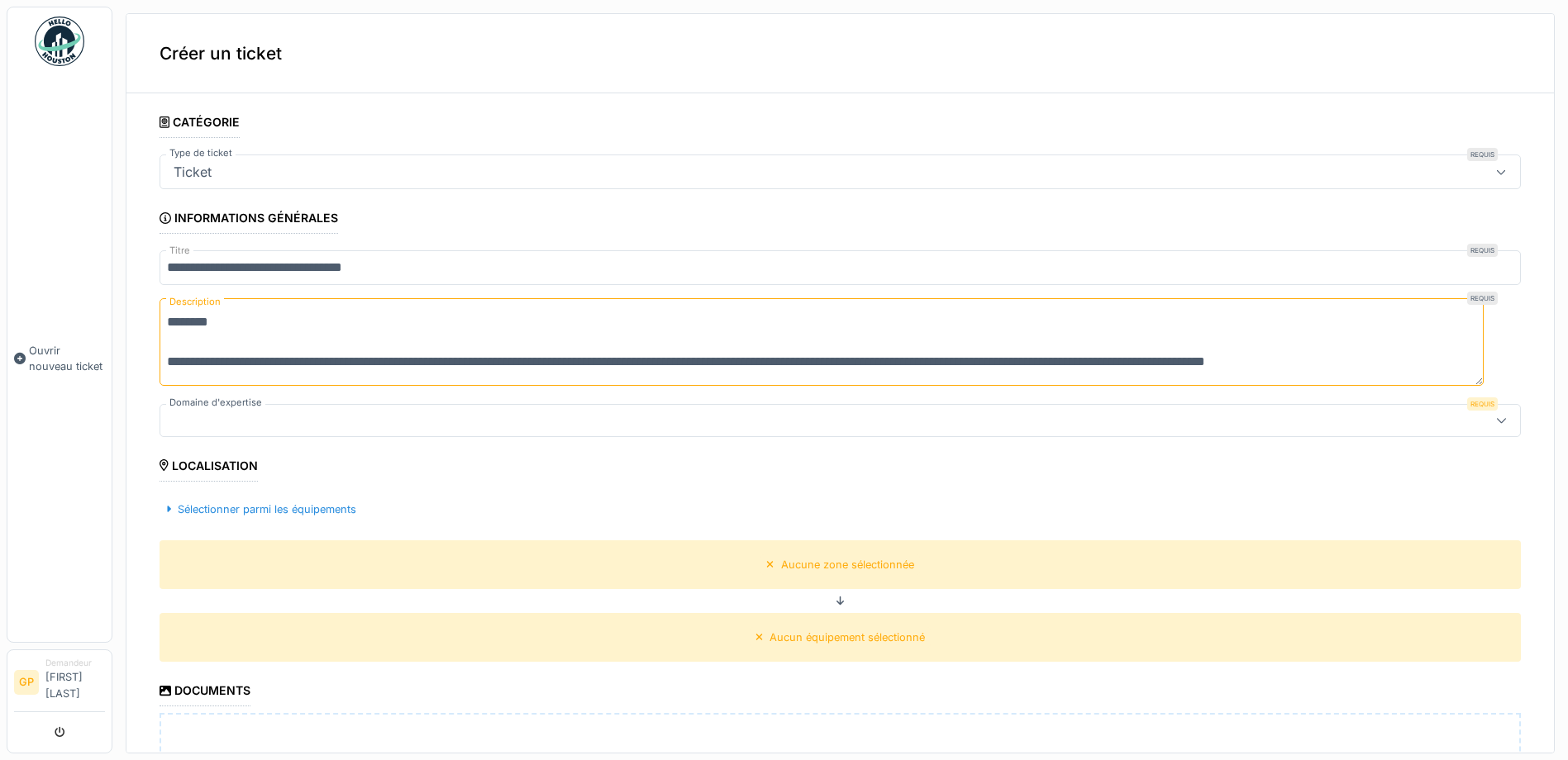 scroll, scrollTop: 6, scrollLeft: 0, axis: vertical 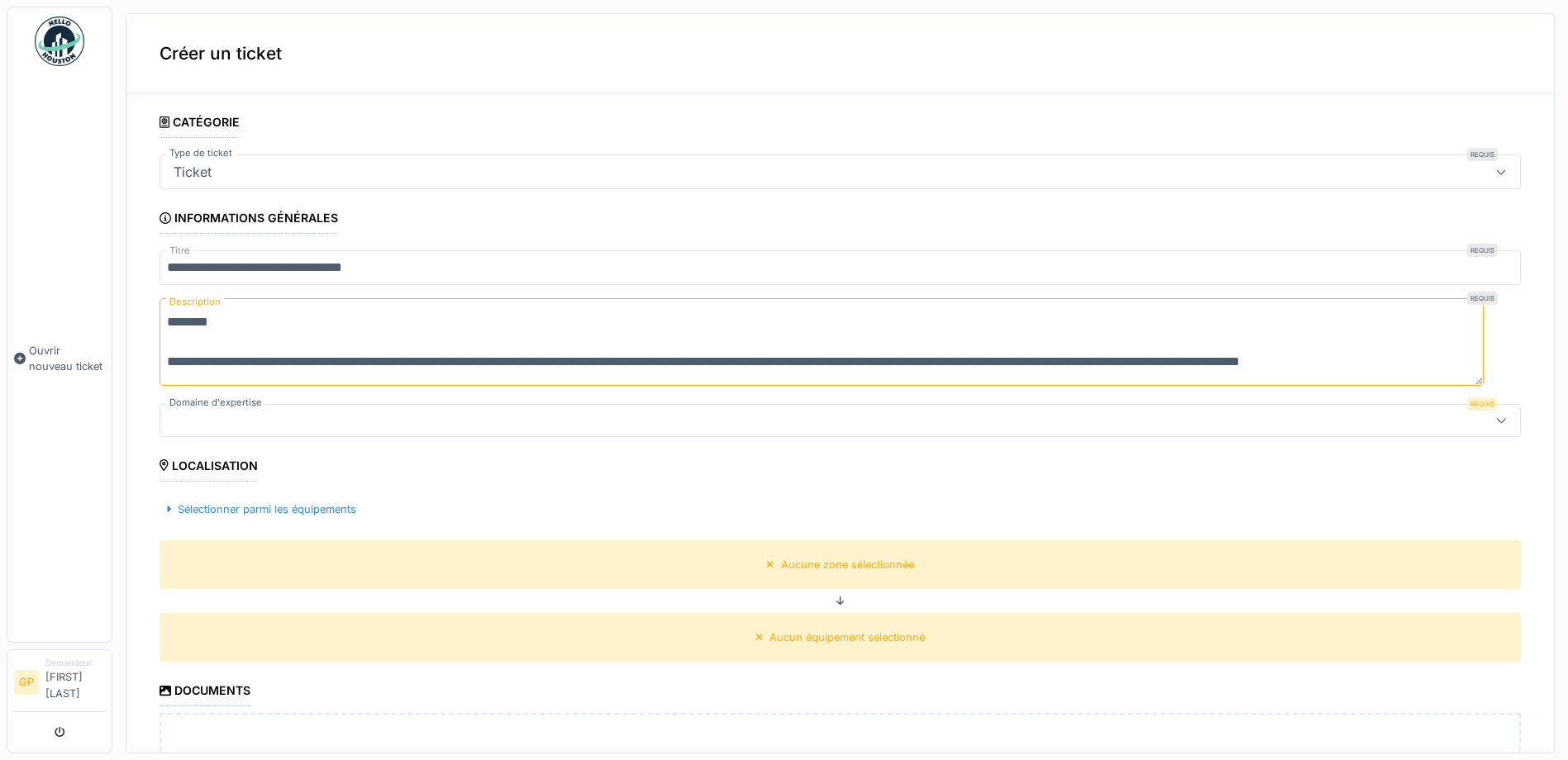 type on "**********" 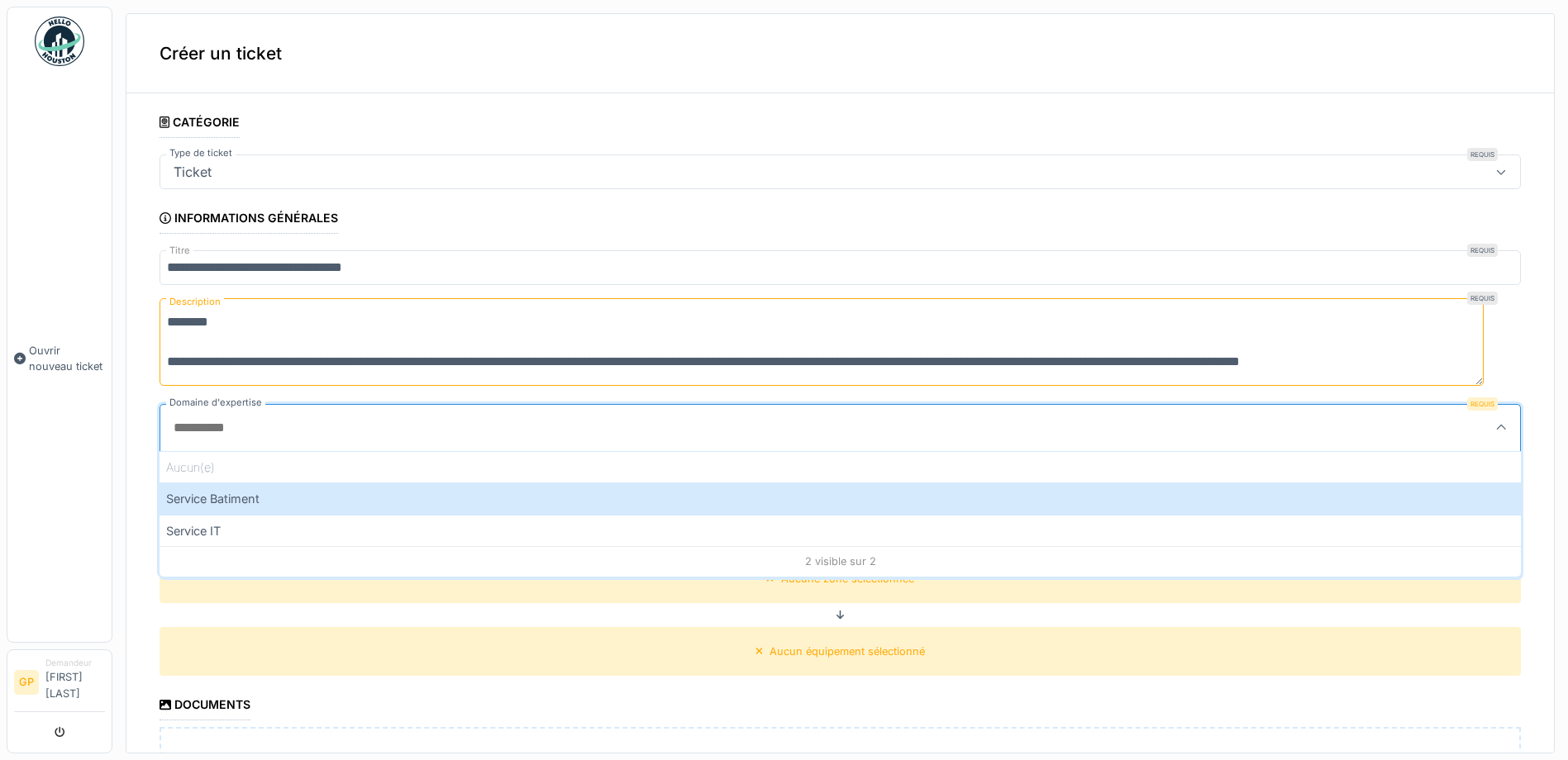 click on "Service Batiment" at bounding box center (840, 498) 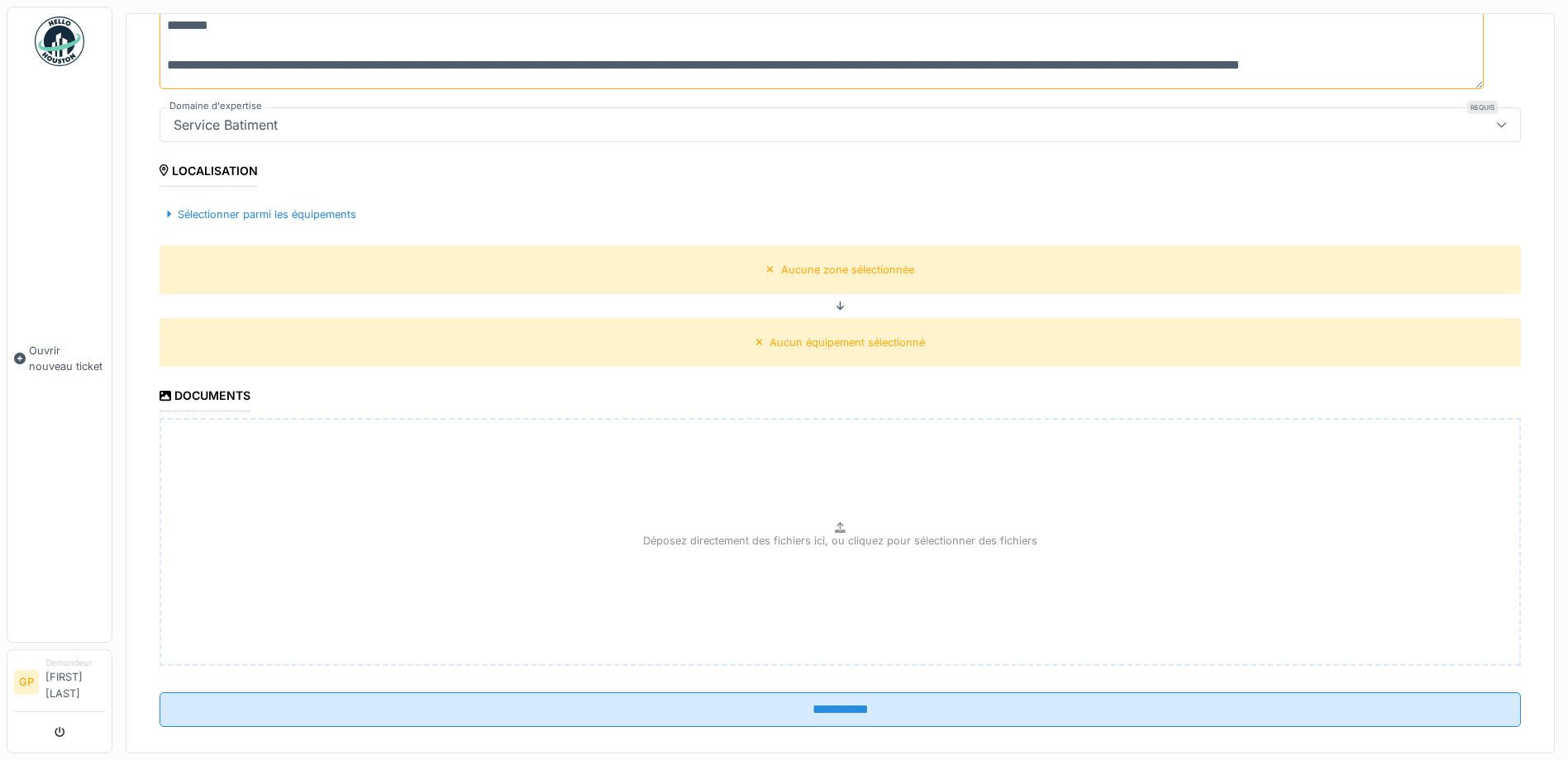 scroll, scrollTop: 317, scrollLeft: 0, axis: vertical 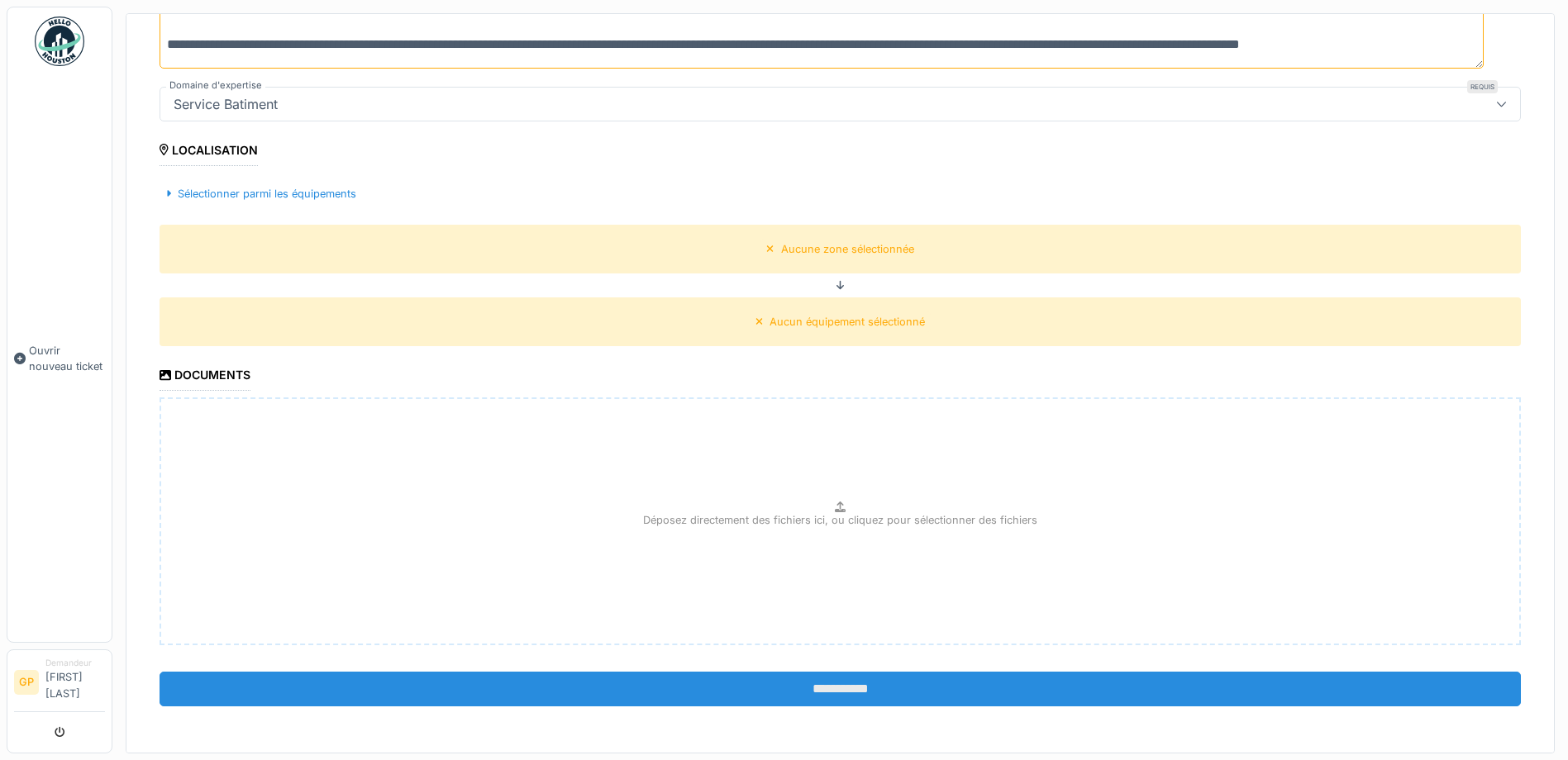 click on "**********" at bounding box center [840, 689] 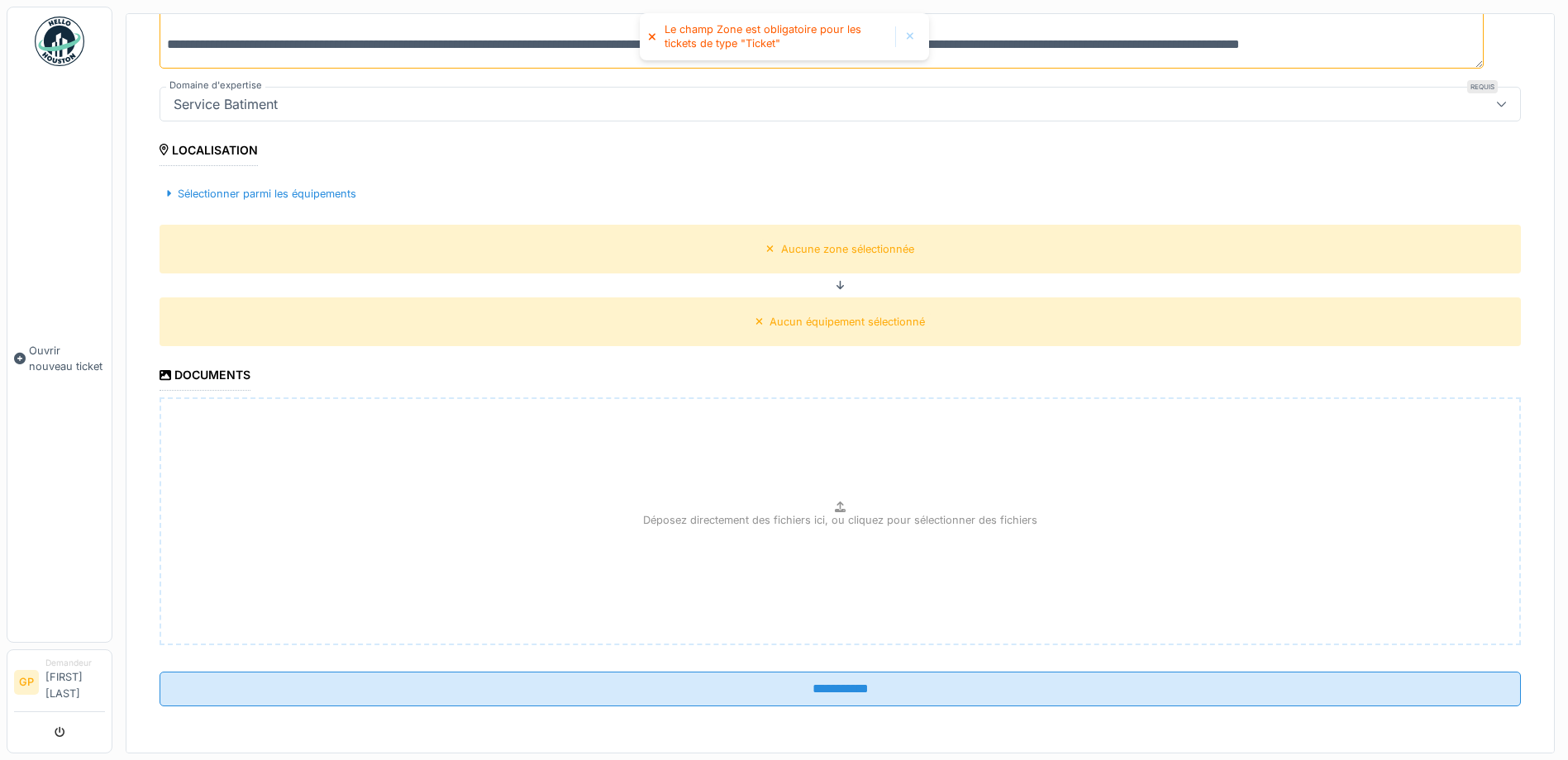 scroll, scrollTop: 0, scrollLeft: 0, axis: both 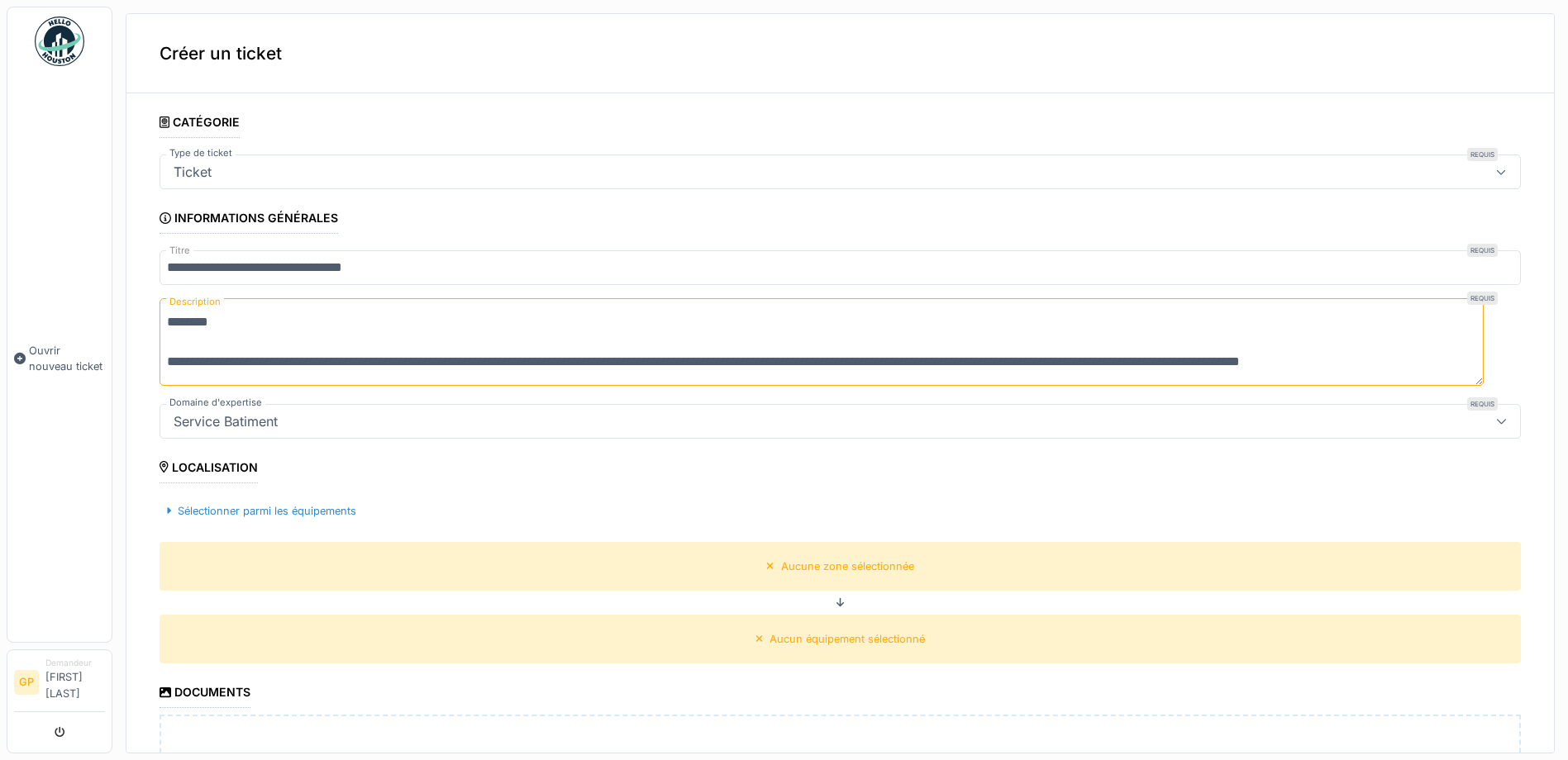 click on "Localisation" at bounding box center (208, 469) 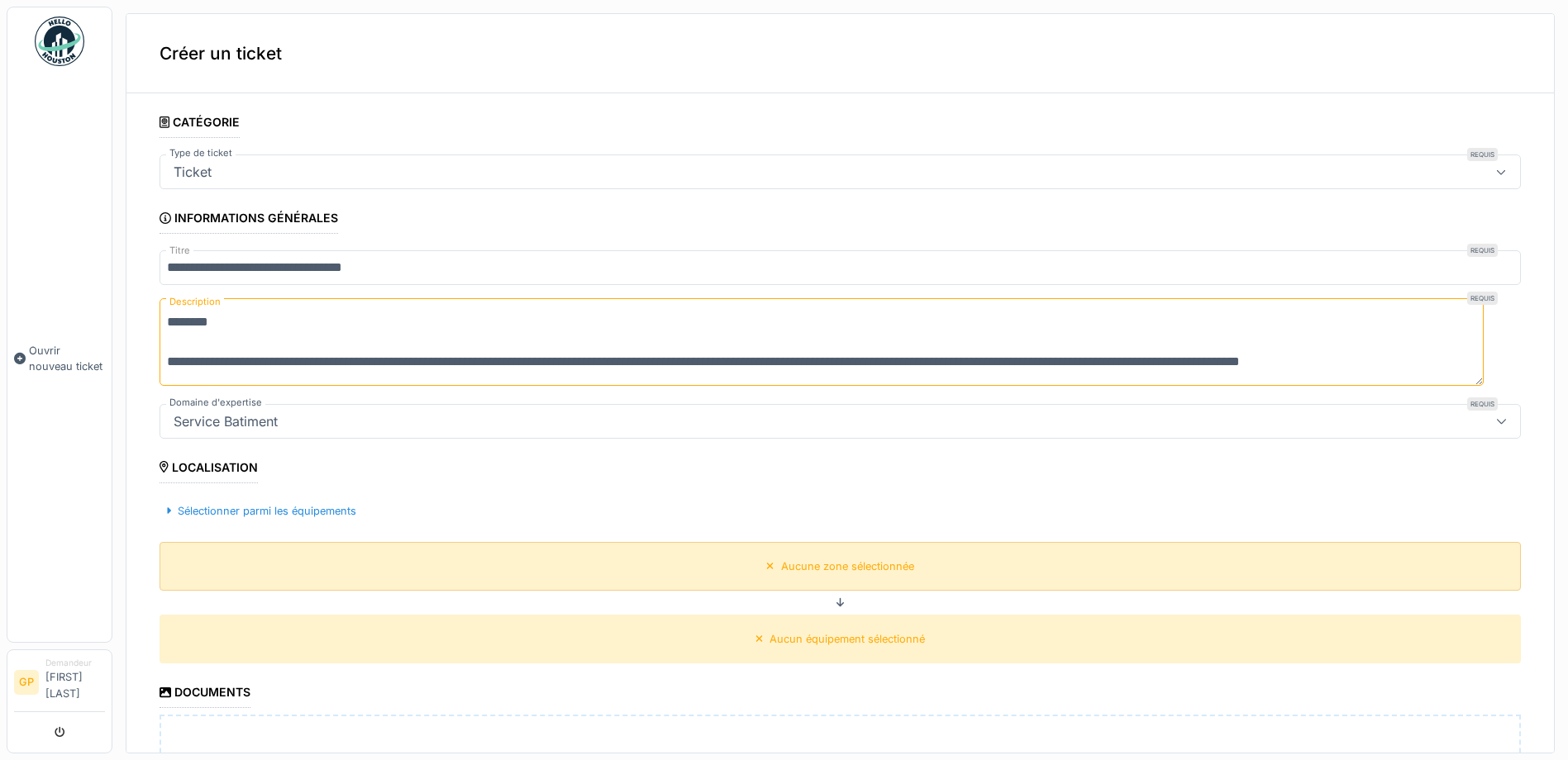 click on "Aucune zone sélectionnée" at bounding box center [847, 566] 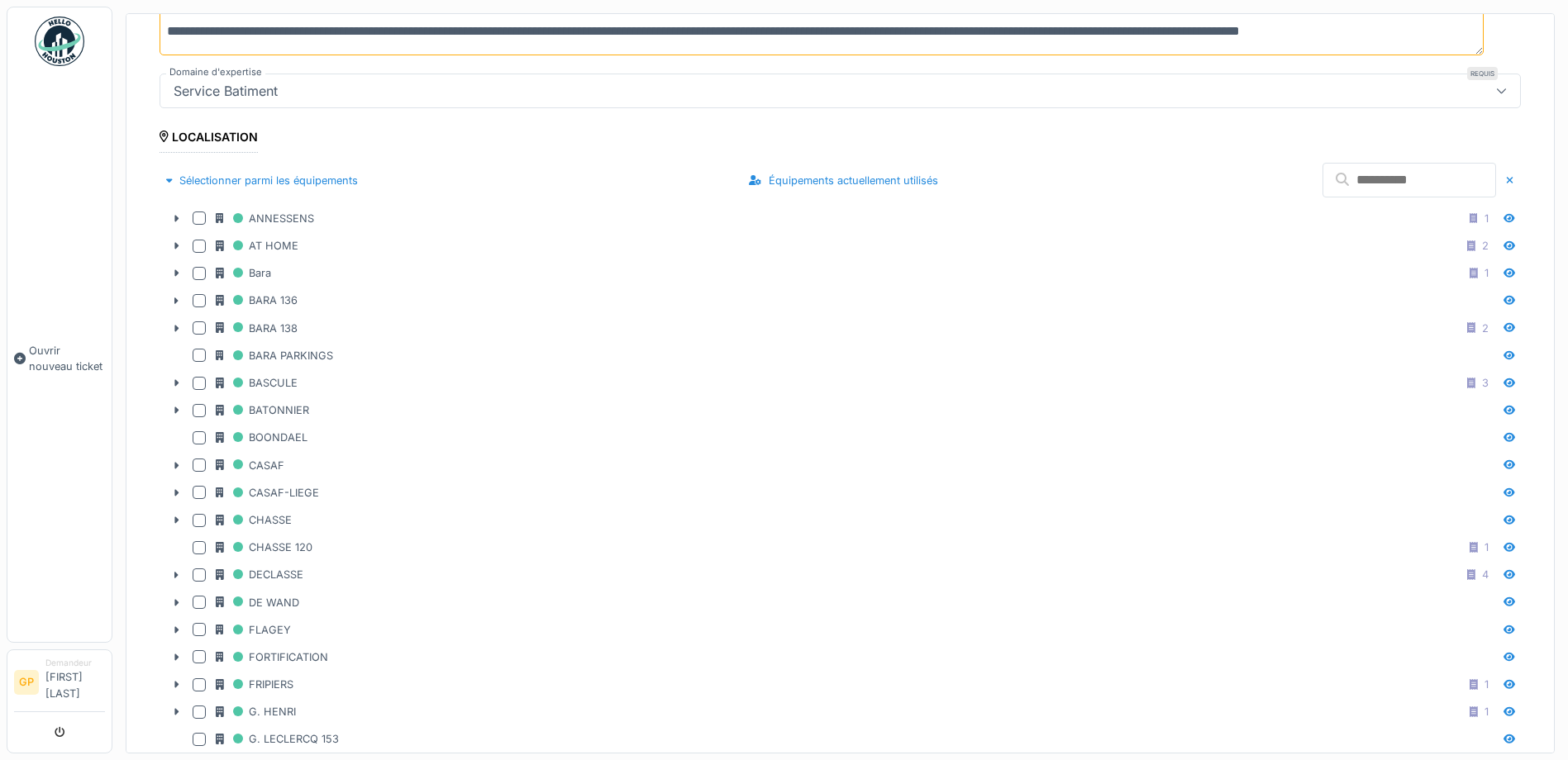 scroll, scrollTop: 413, scrollLeft: 0, axis: vertical 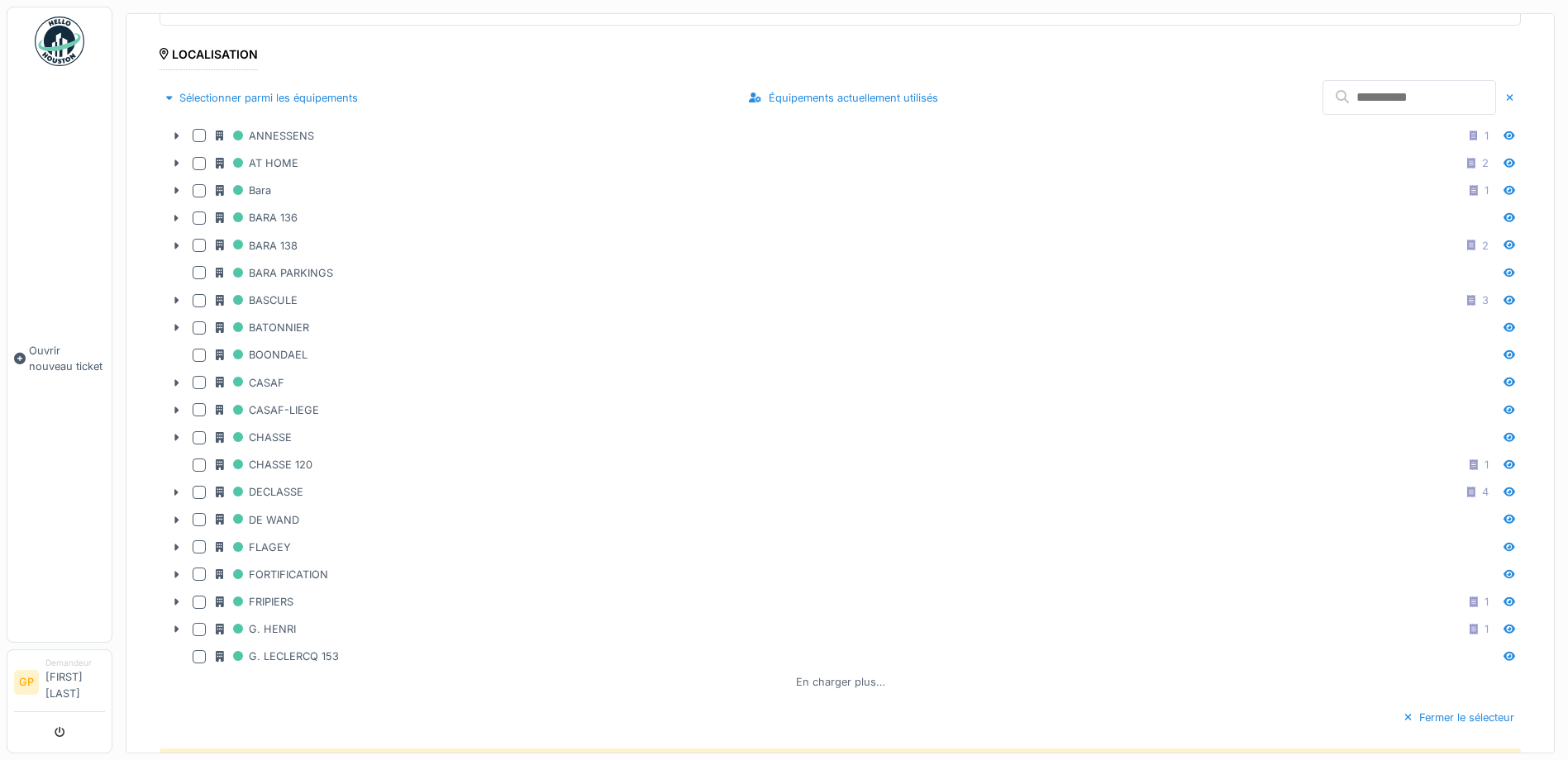 click on "En charger plus…" at bounding box center [841, 682] 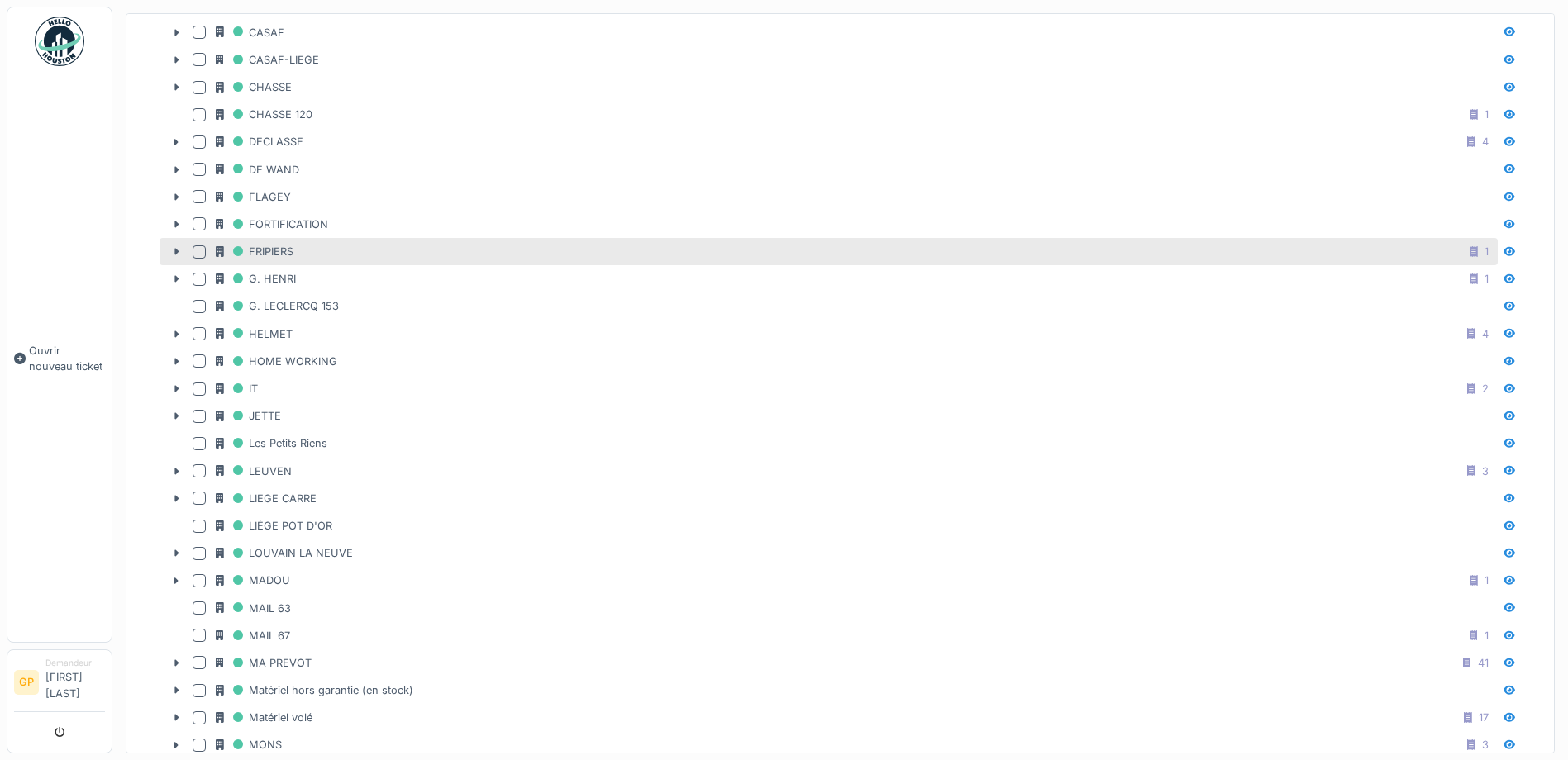 scroll, scrollTop: 826, scrollLeft: 0, axis: vertical 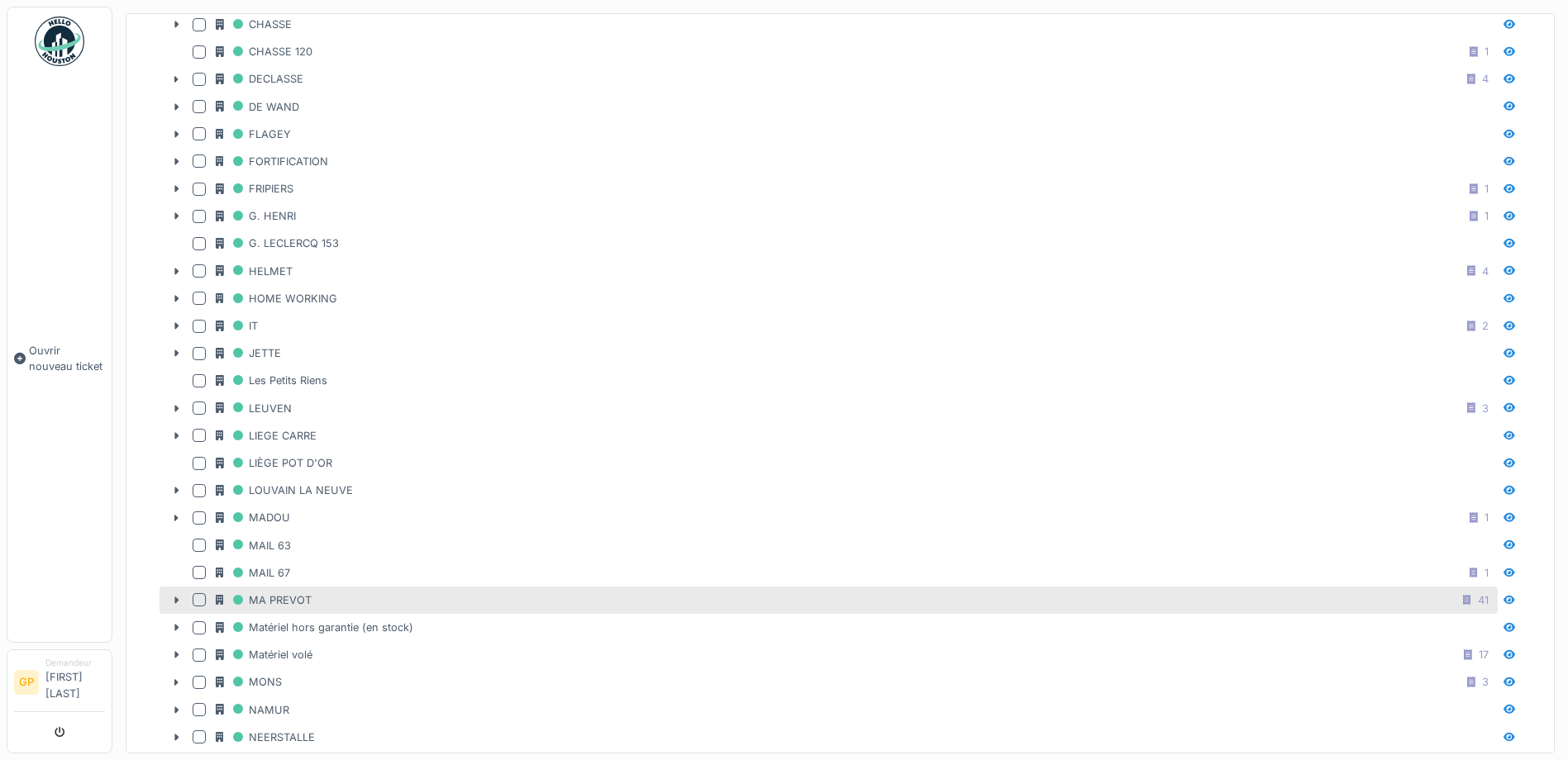 click at bounding box center (199, 600) 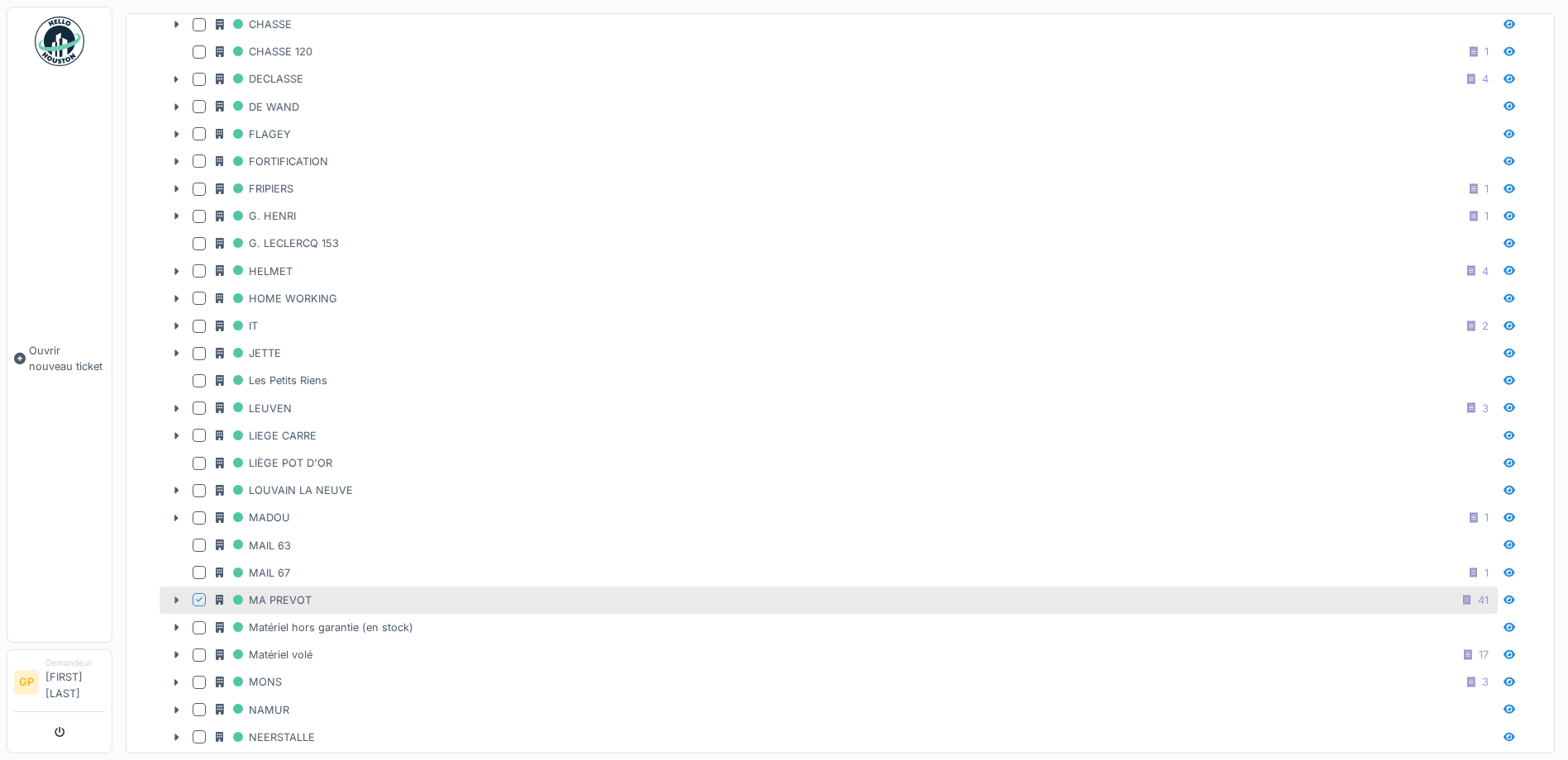 click 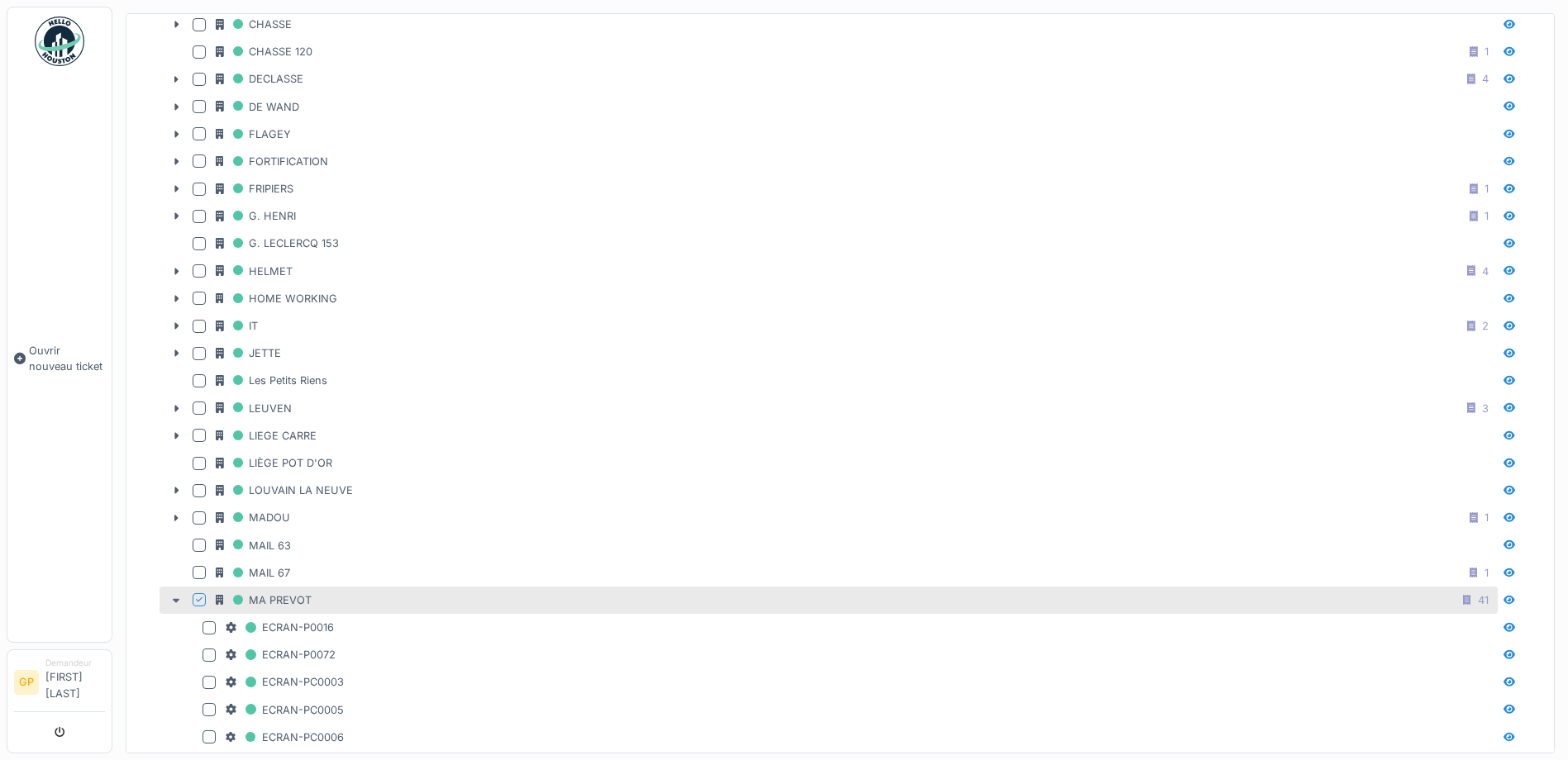 click 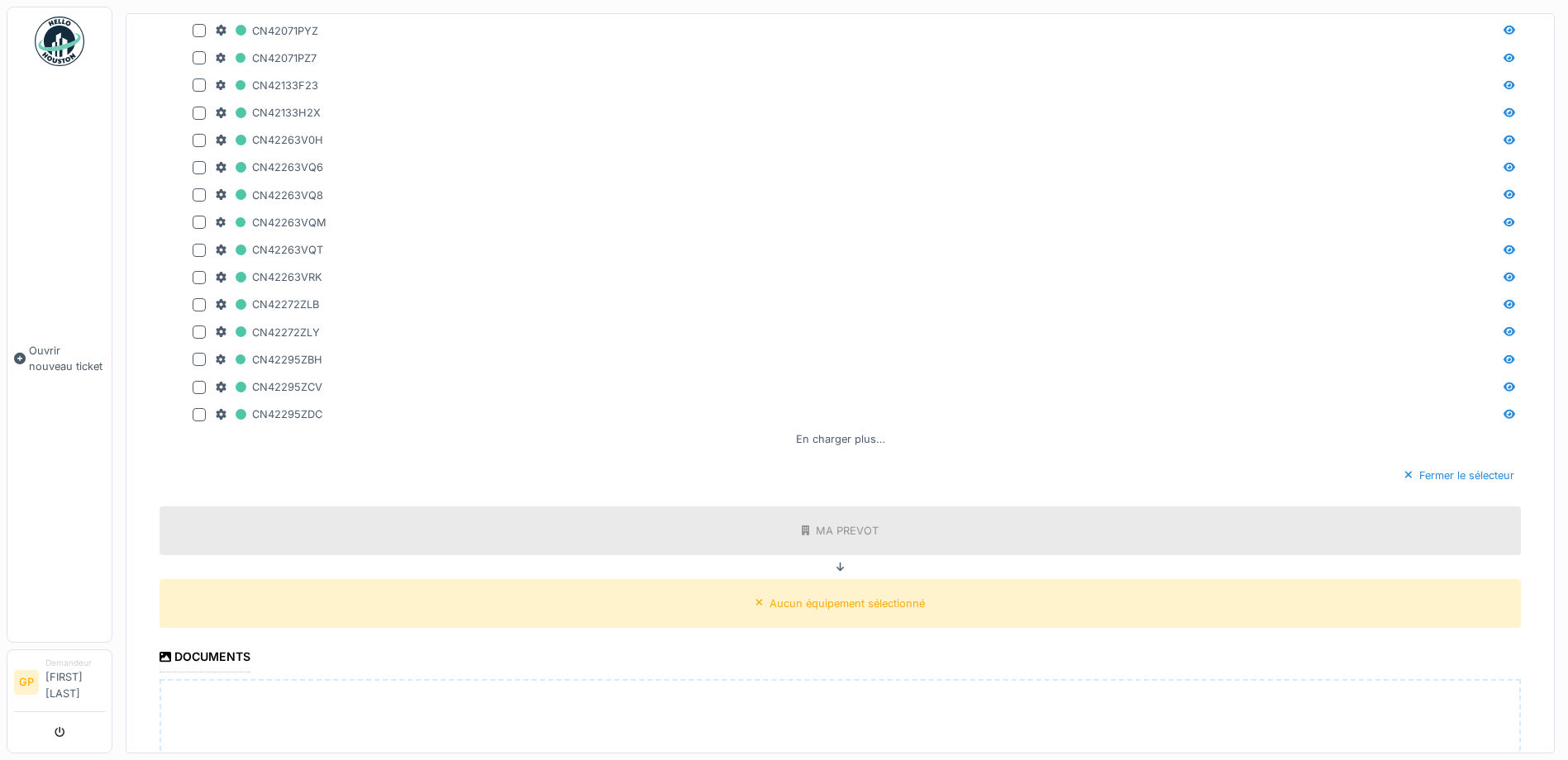 scroll, scrollTop: 2056, scrollLeft: 0, axis: vertical 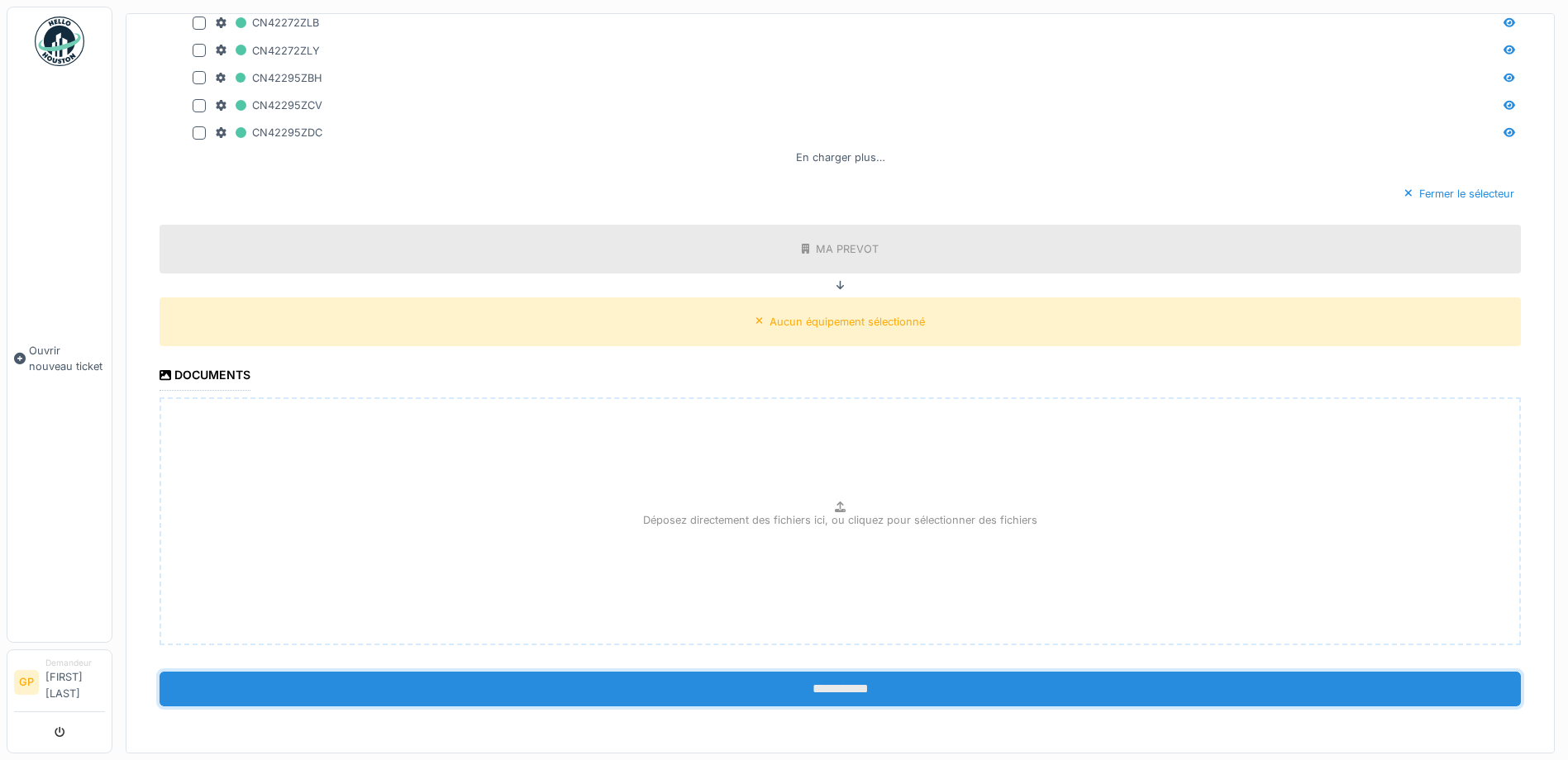 click on "**********" at bounding box center (840, 689) 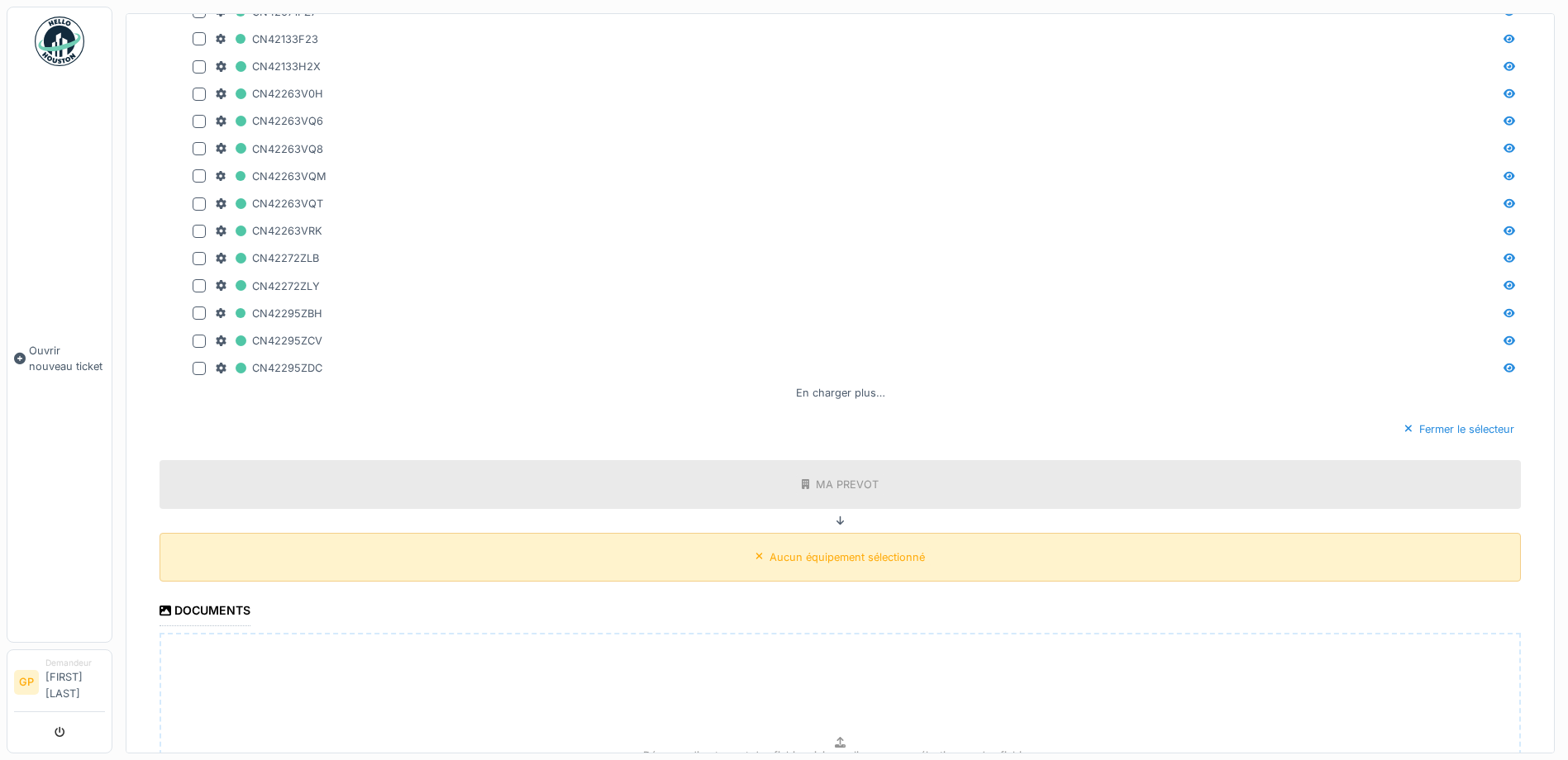 scroll, scrollTop: 2056, scrollLeft: 0, axis: vertical 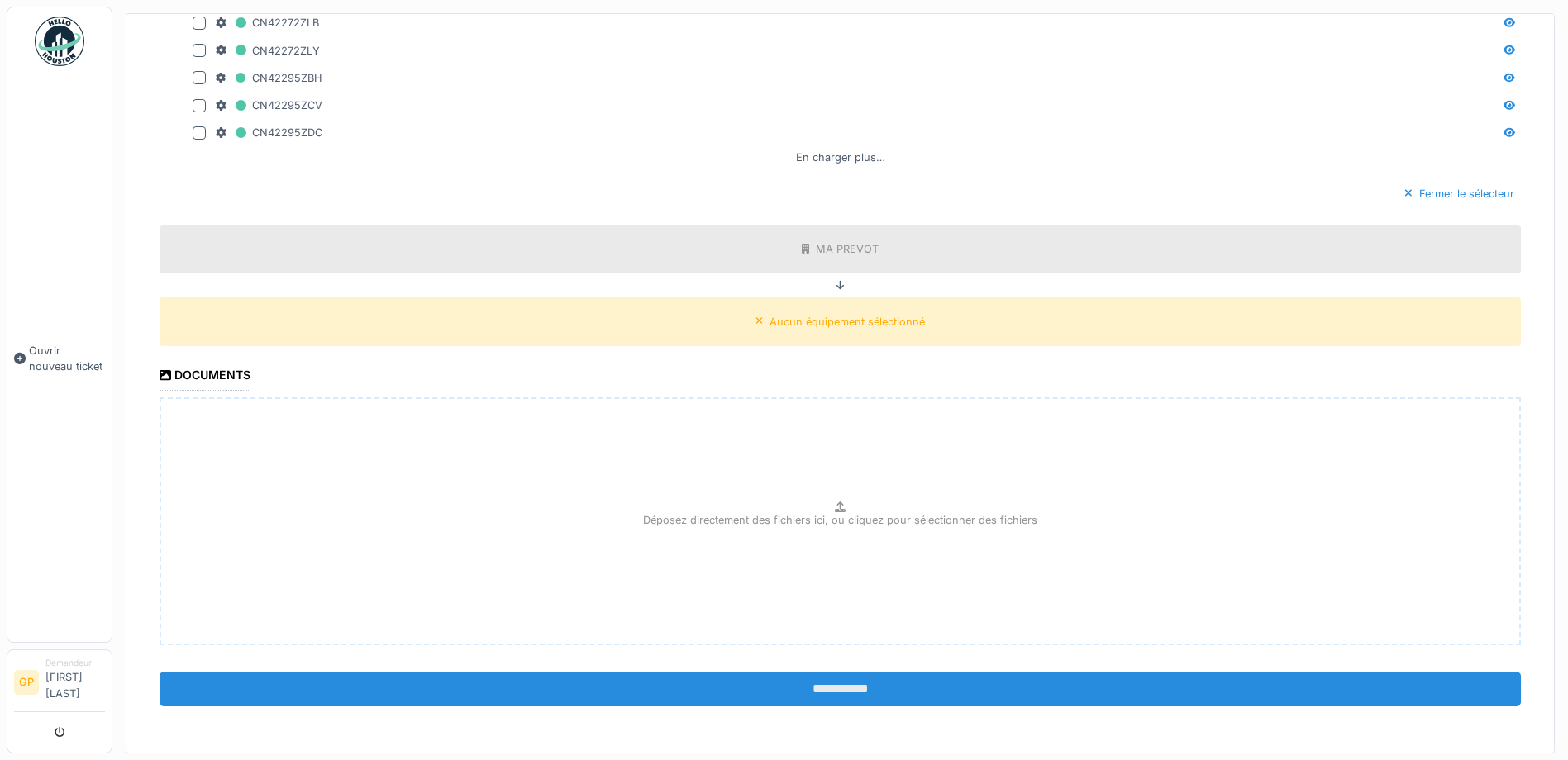 click on "**********" at bounding box center [840, 689] 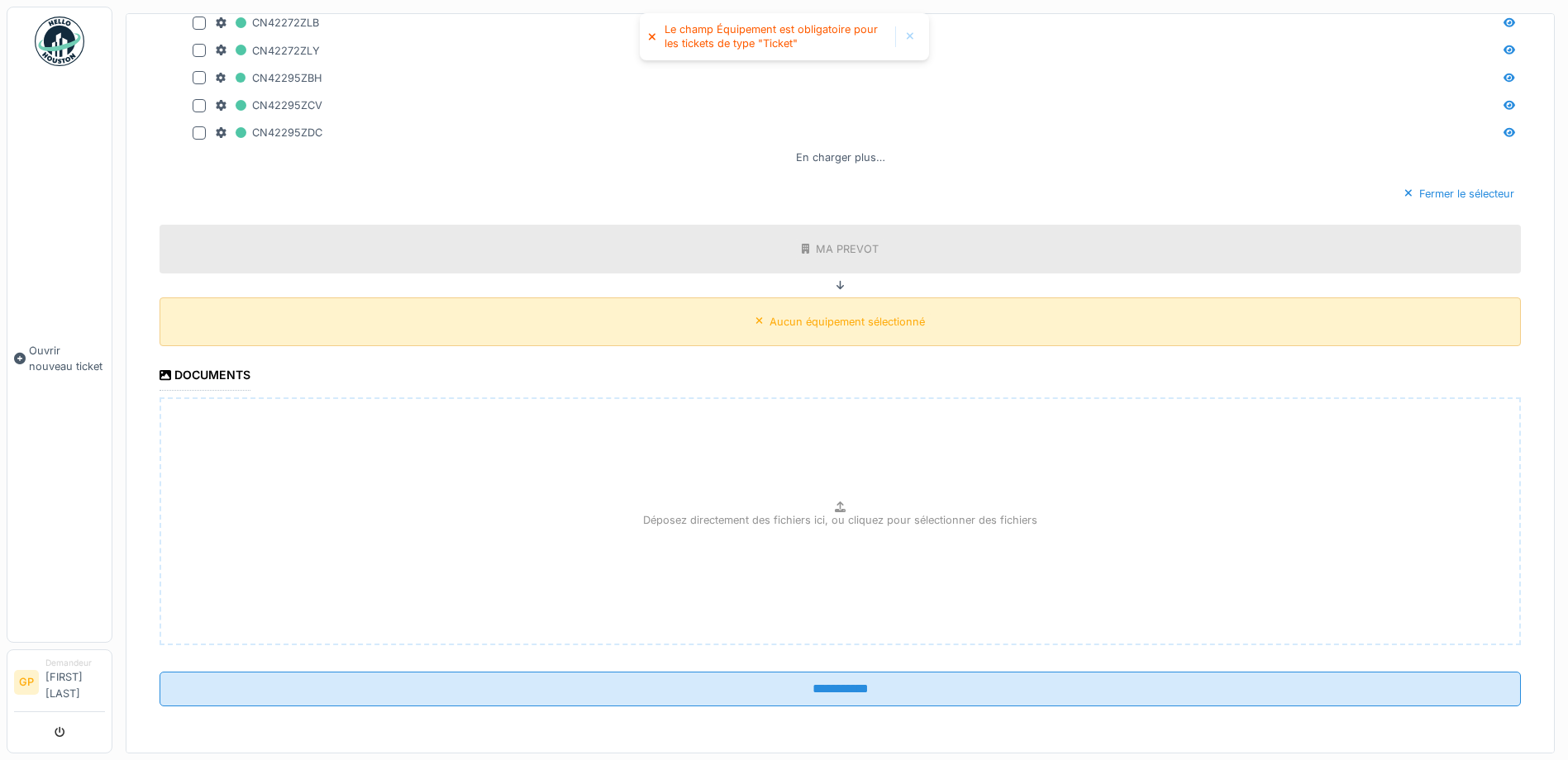 click on "Aucun équipement sélectionné" at bounding box center (847, 321) 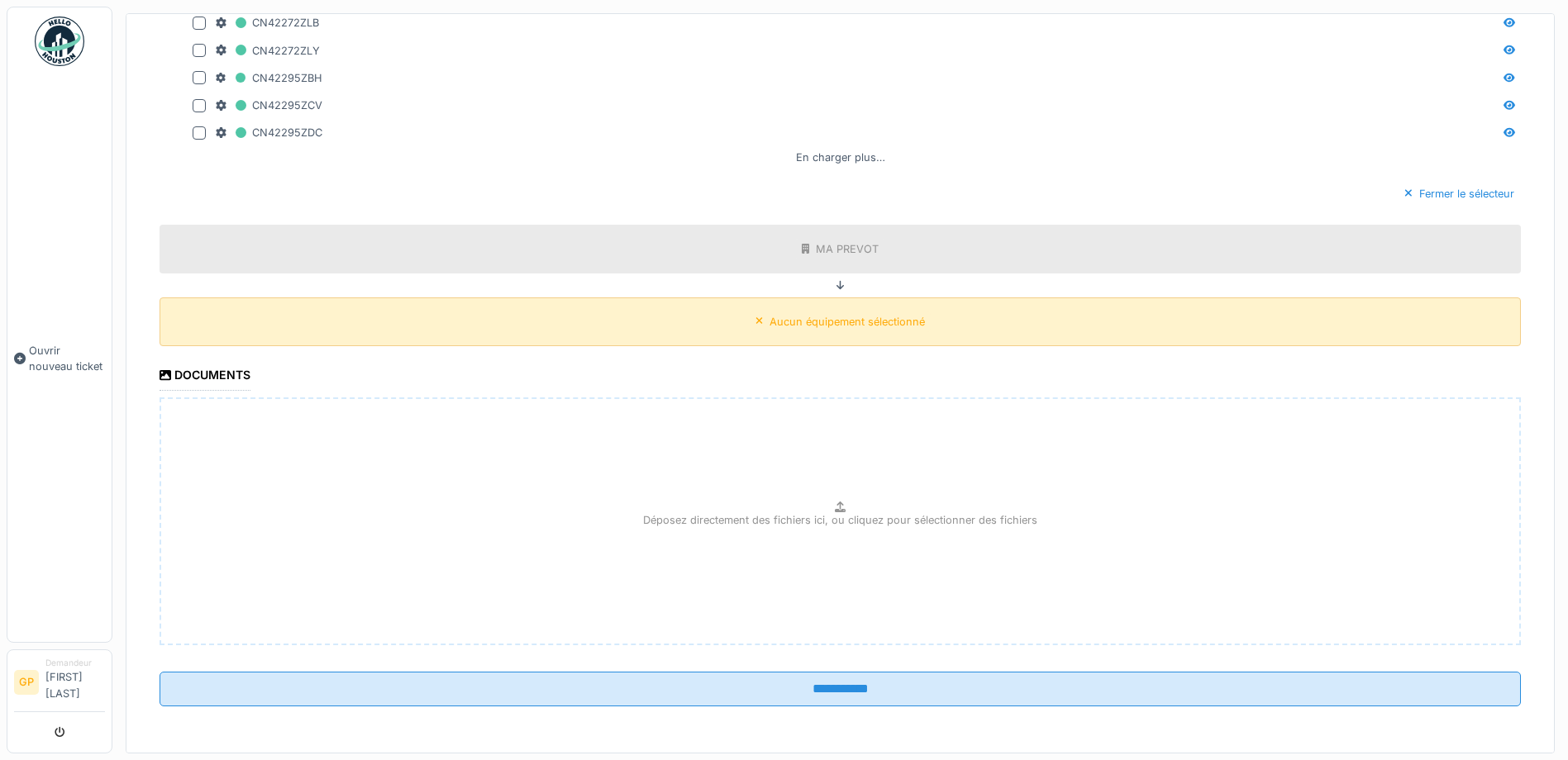 click on "Aucun équipement sélectionné" at bounding box center (847, 321) 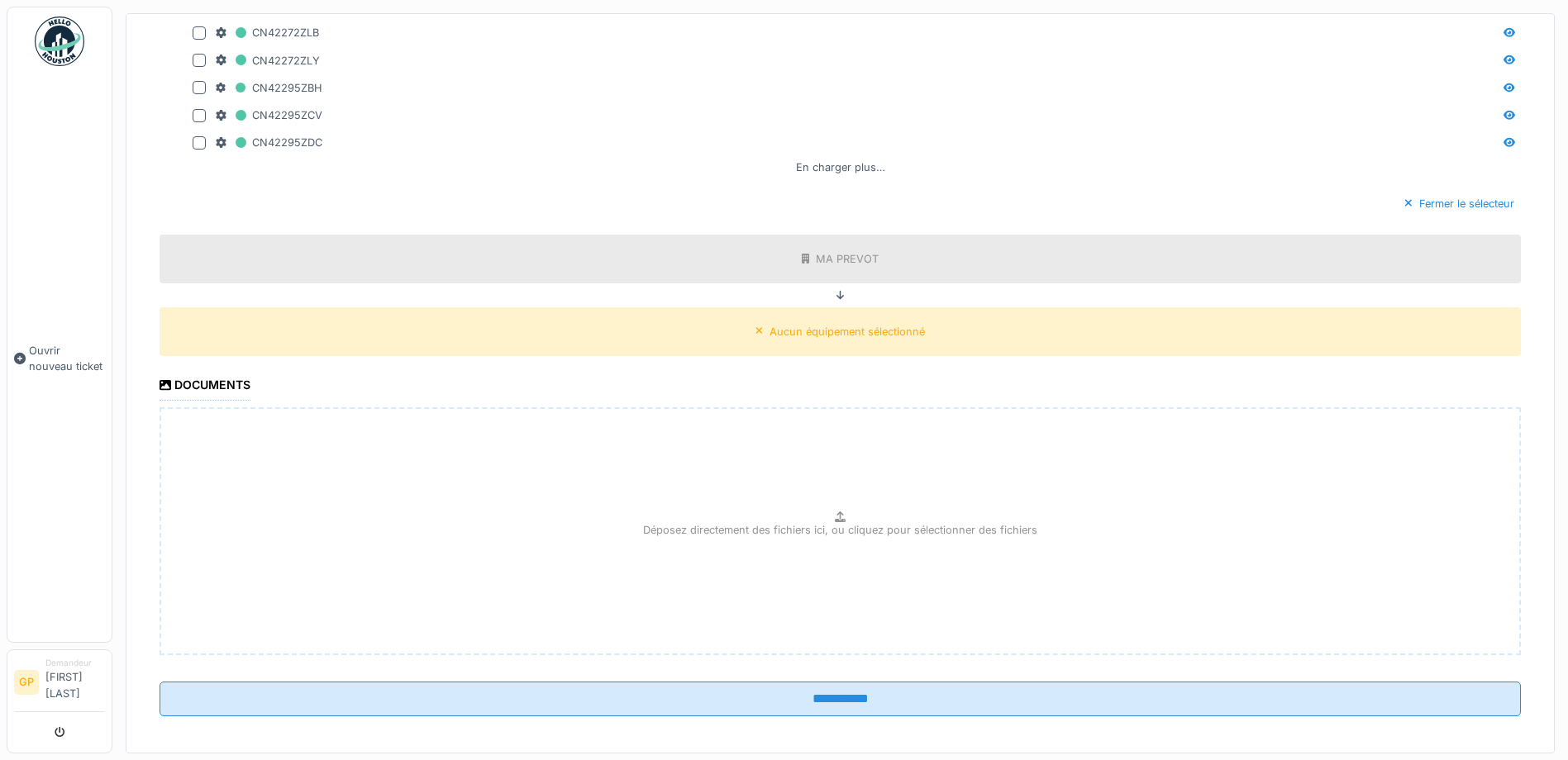 scroll, scrollTop: 2056, scrollLeft: 0, axis: vertical 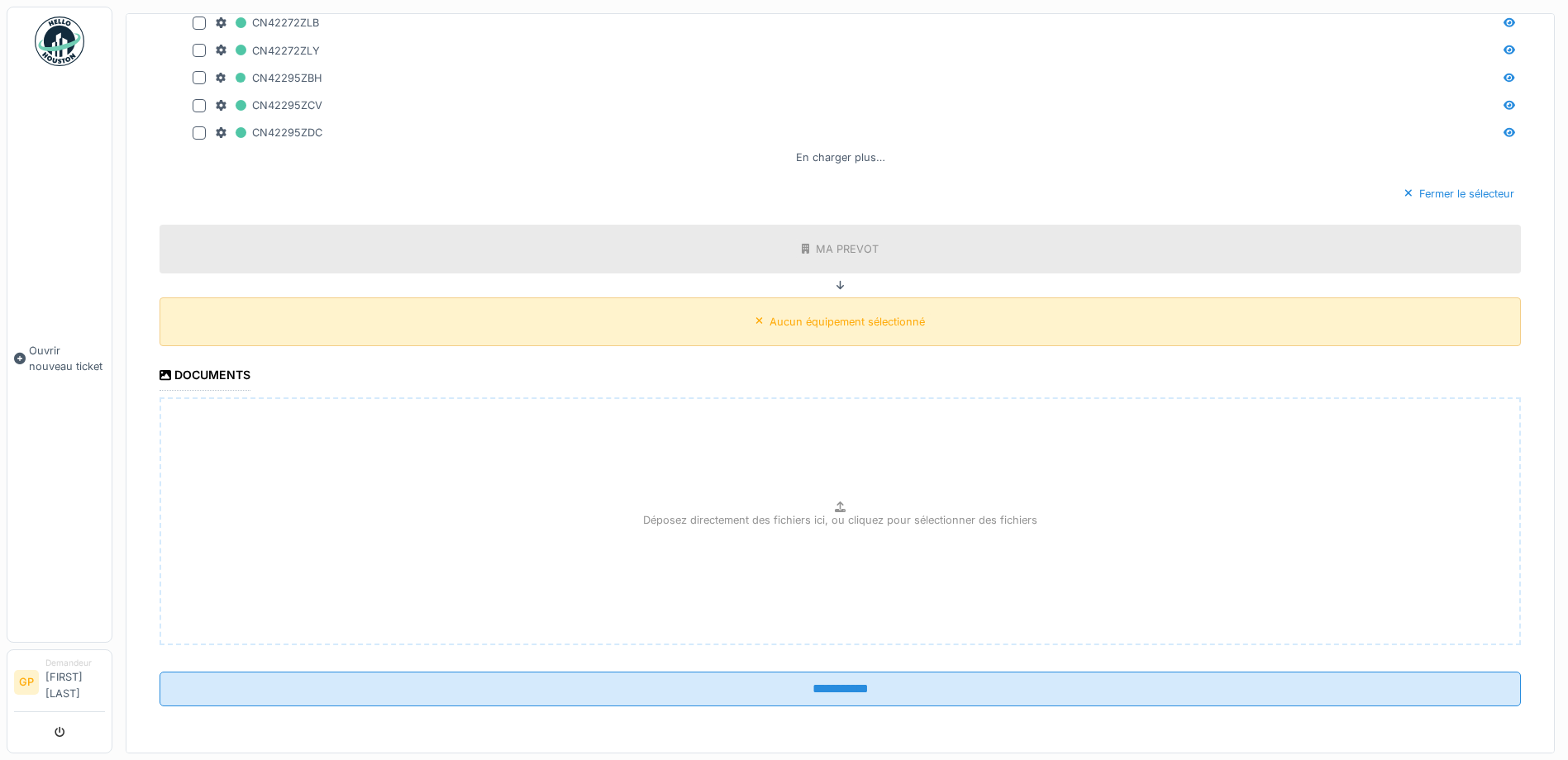 click on "Aucun équipement sélectionné" at bounding box center [847, 321] 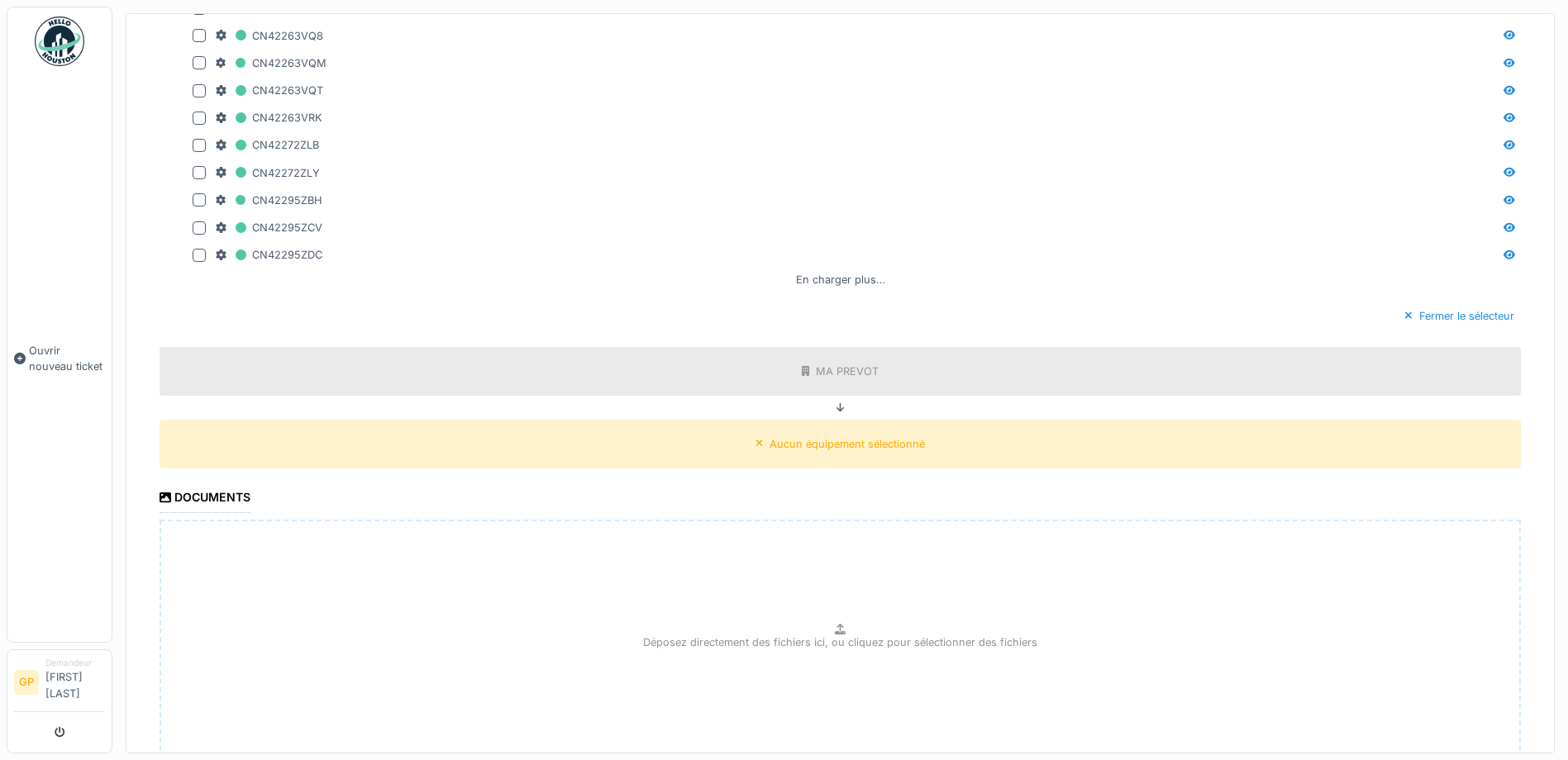 scroll, scrollTop: 1808, scrollLeft: 0, axis: vertical 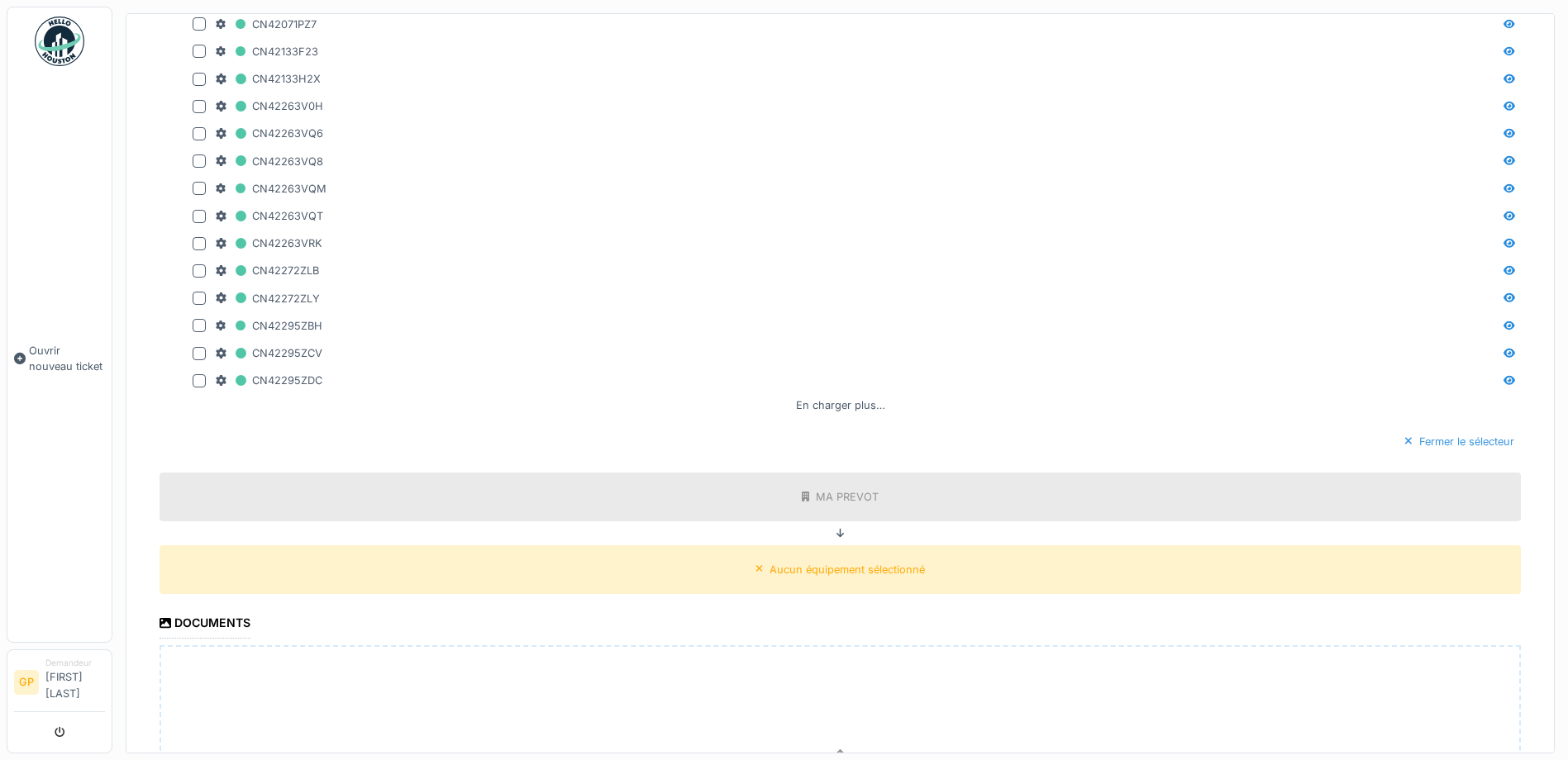click on "Fermer le sélecteur" at bounding box center [1459, 441] 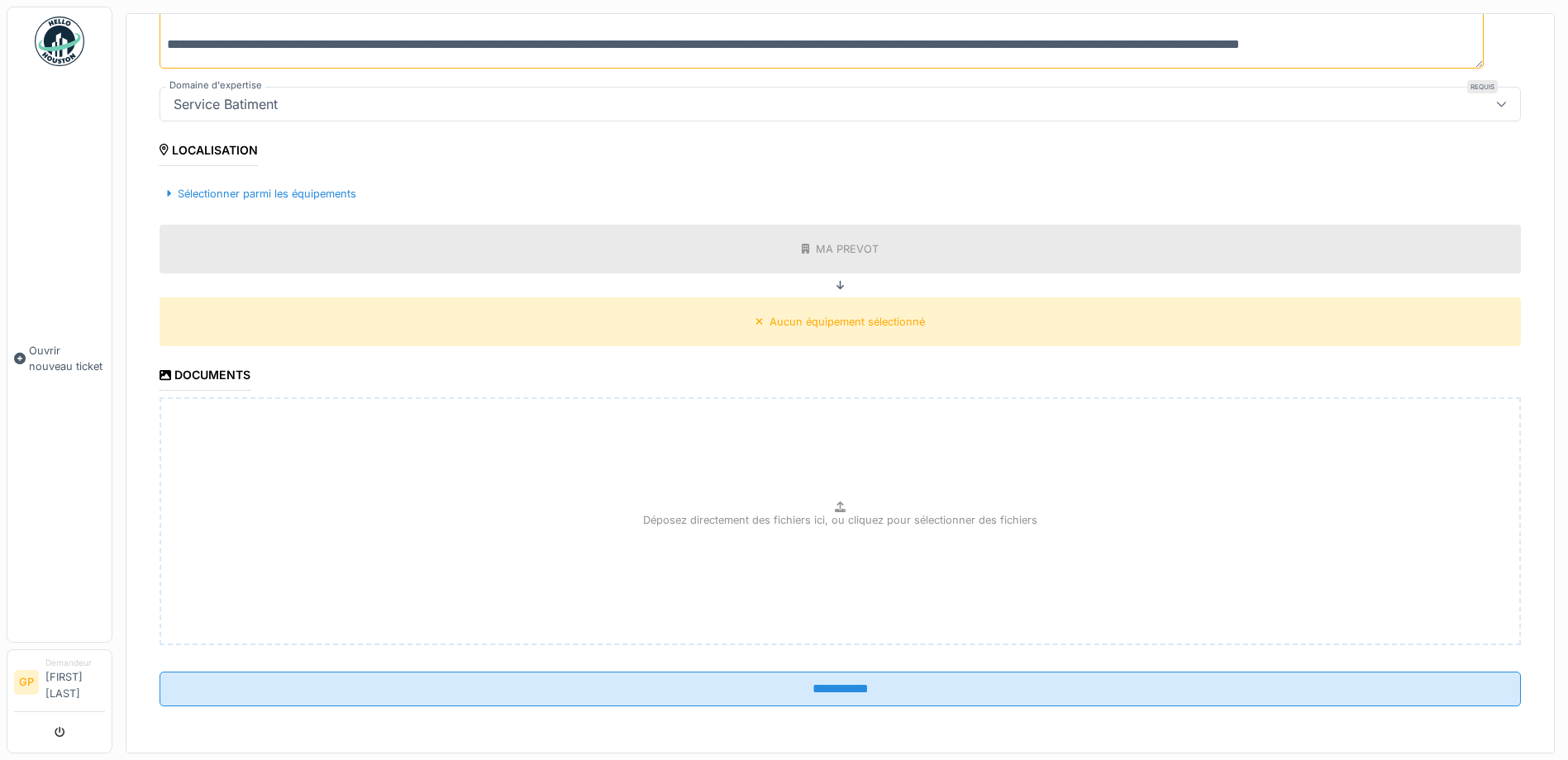 scroll, scrollTop: 69, scrollLeft: 0, axis: vertical 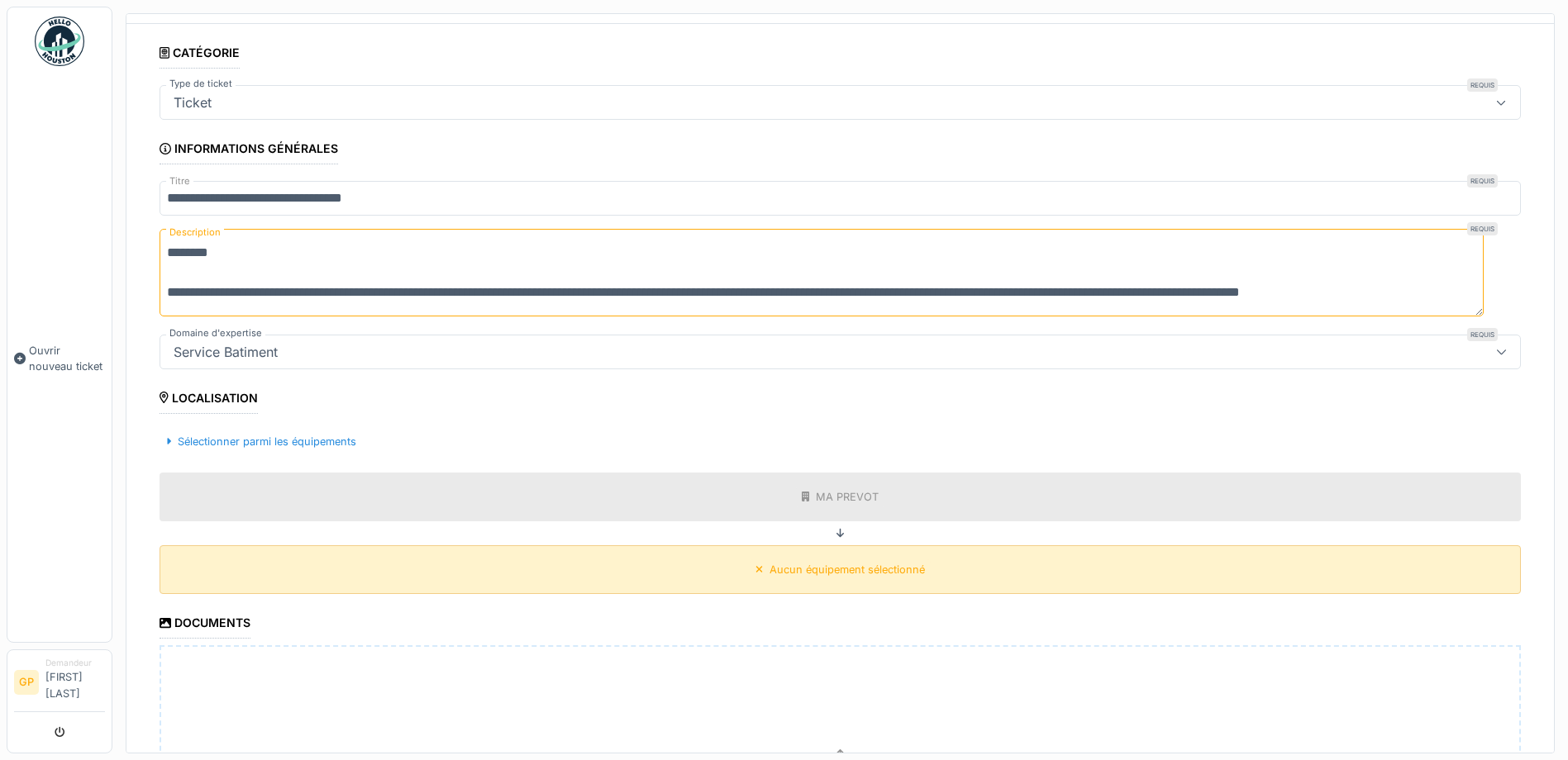click on "Aucun équipement sélectionné" at bounding box center (847, 569) 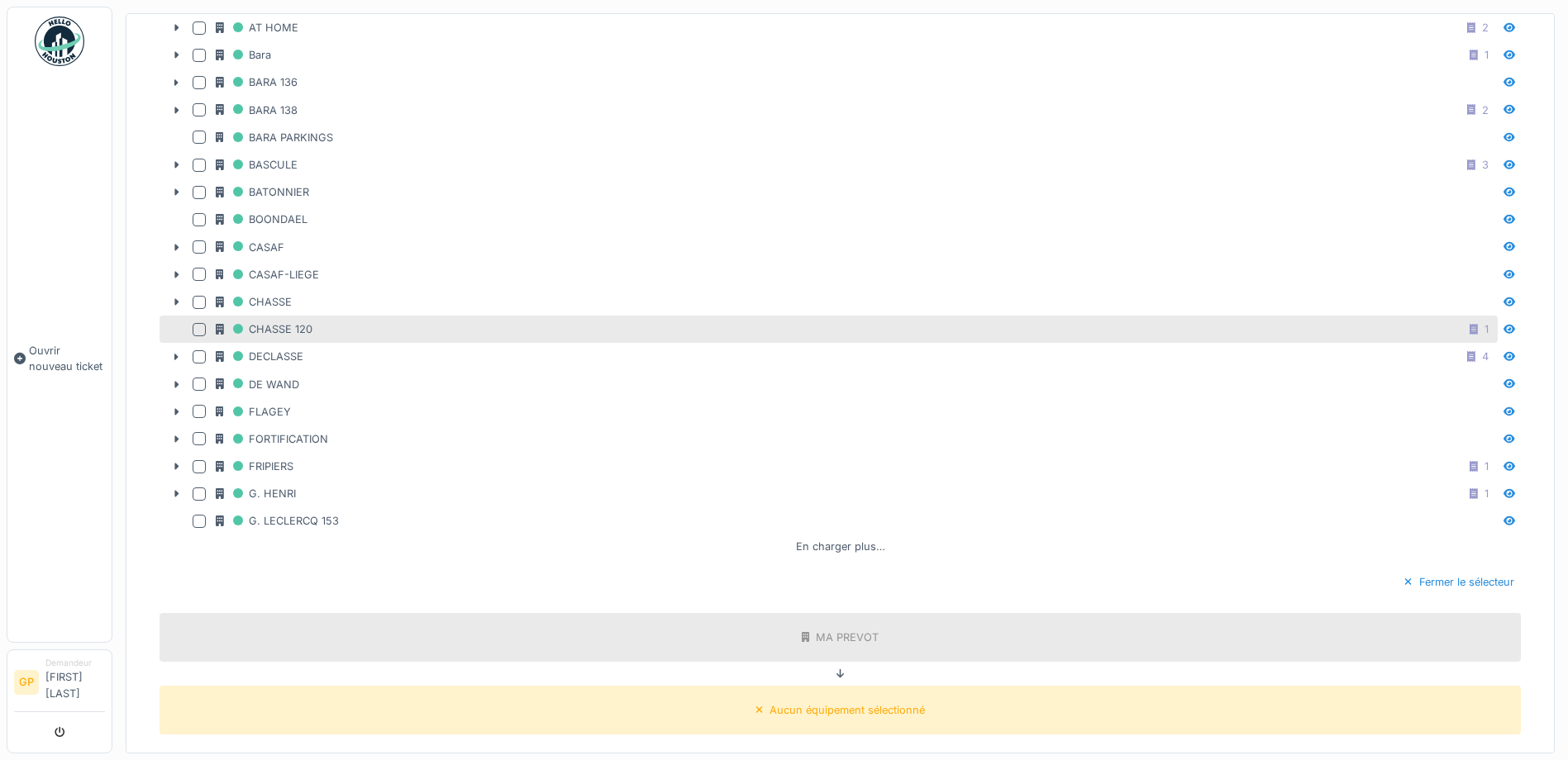 scroll, scrollTop: 524, scrollLeft: 0, axis: vertical 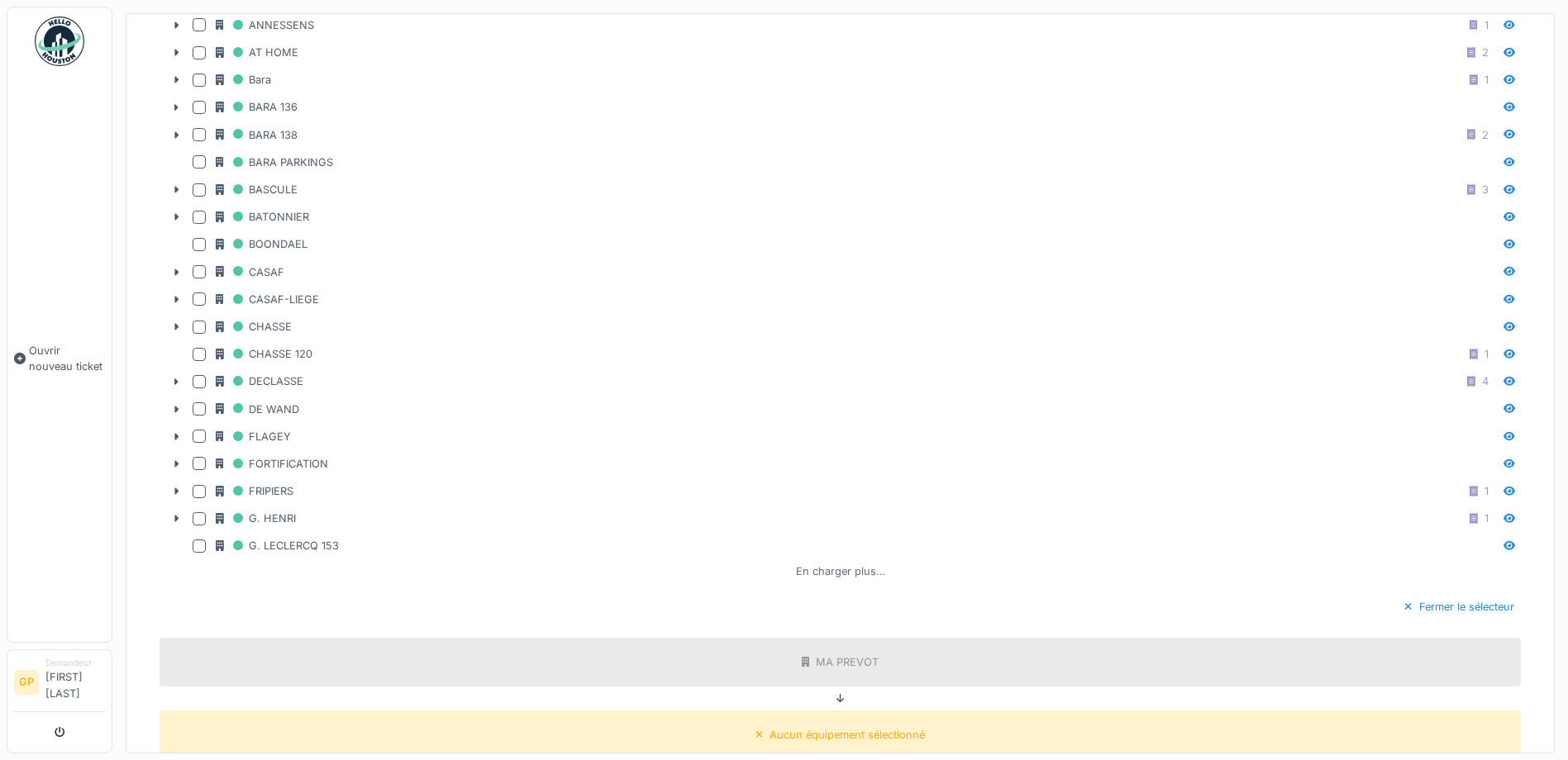 click on "En charger plus…" at bounding box center (841, 571) 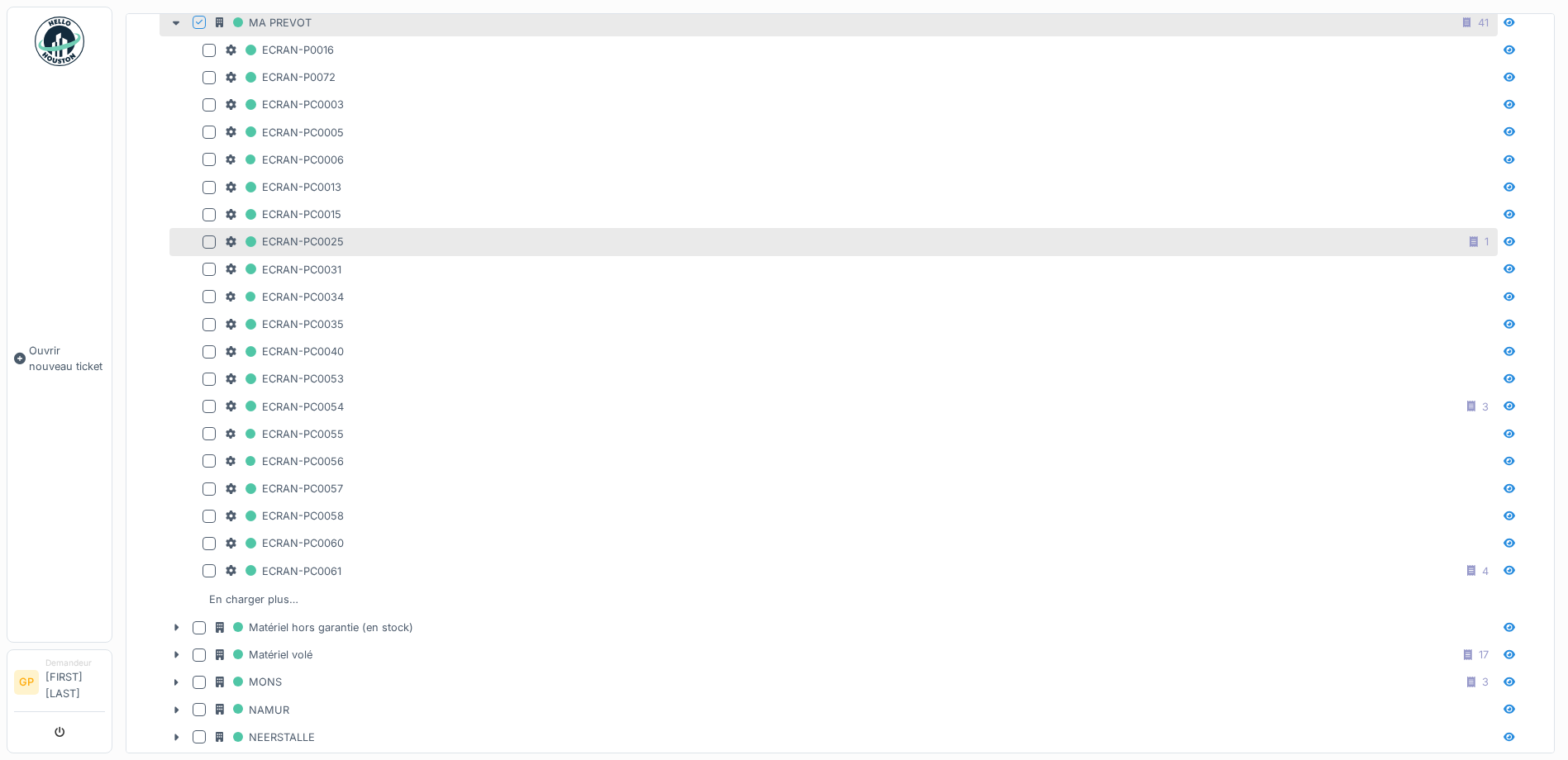 scroll, scrollTop: 1432, scrollLeft: 0, axis: vertical 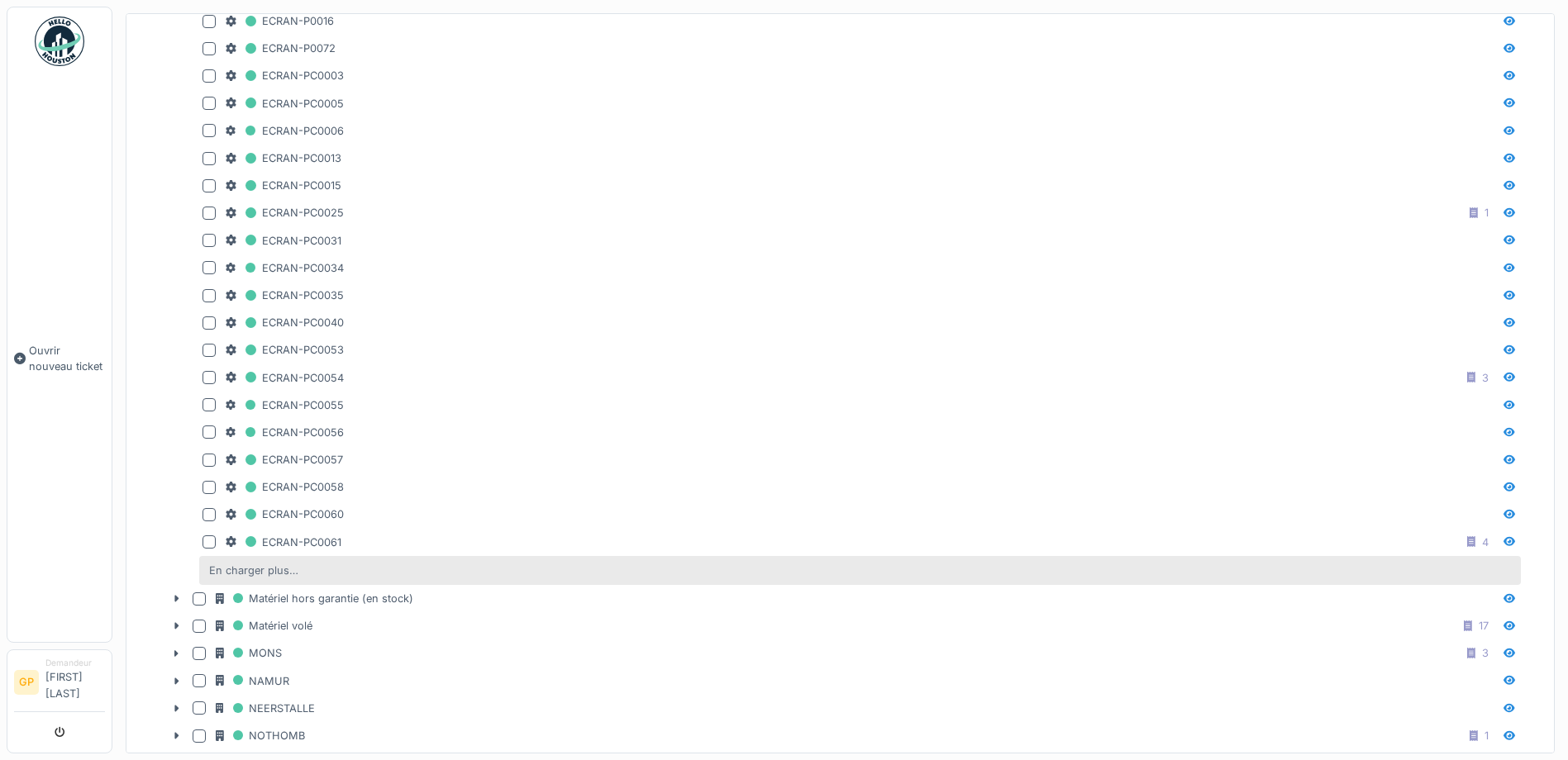 click on "En charger plus…" at bounding box center (254, 570) 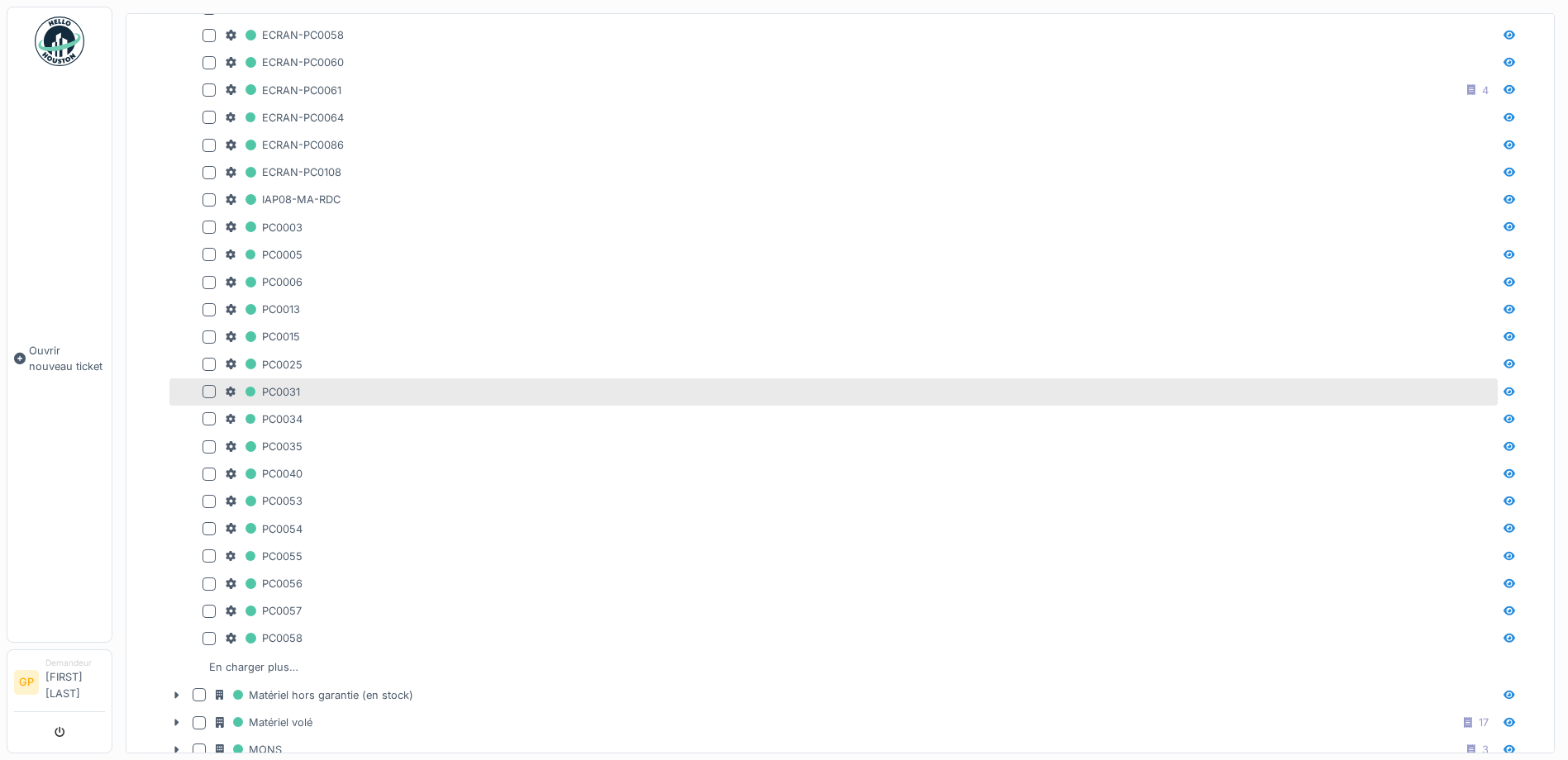 scroll, scrollTop: 1928, scrollLeft: 0, axis: vertical 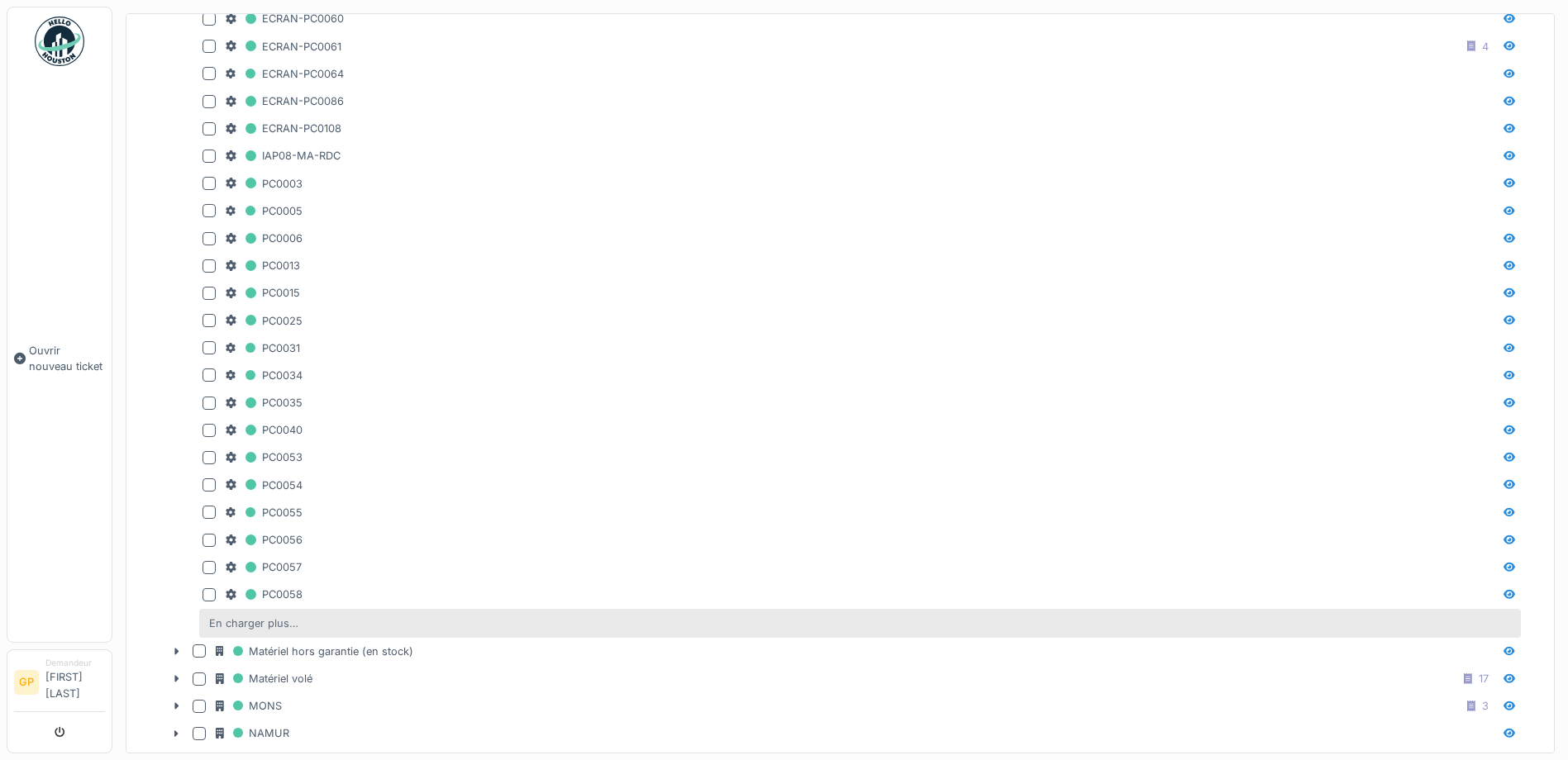 click on "En charger plus…" at bounding box center (254, 623) 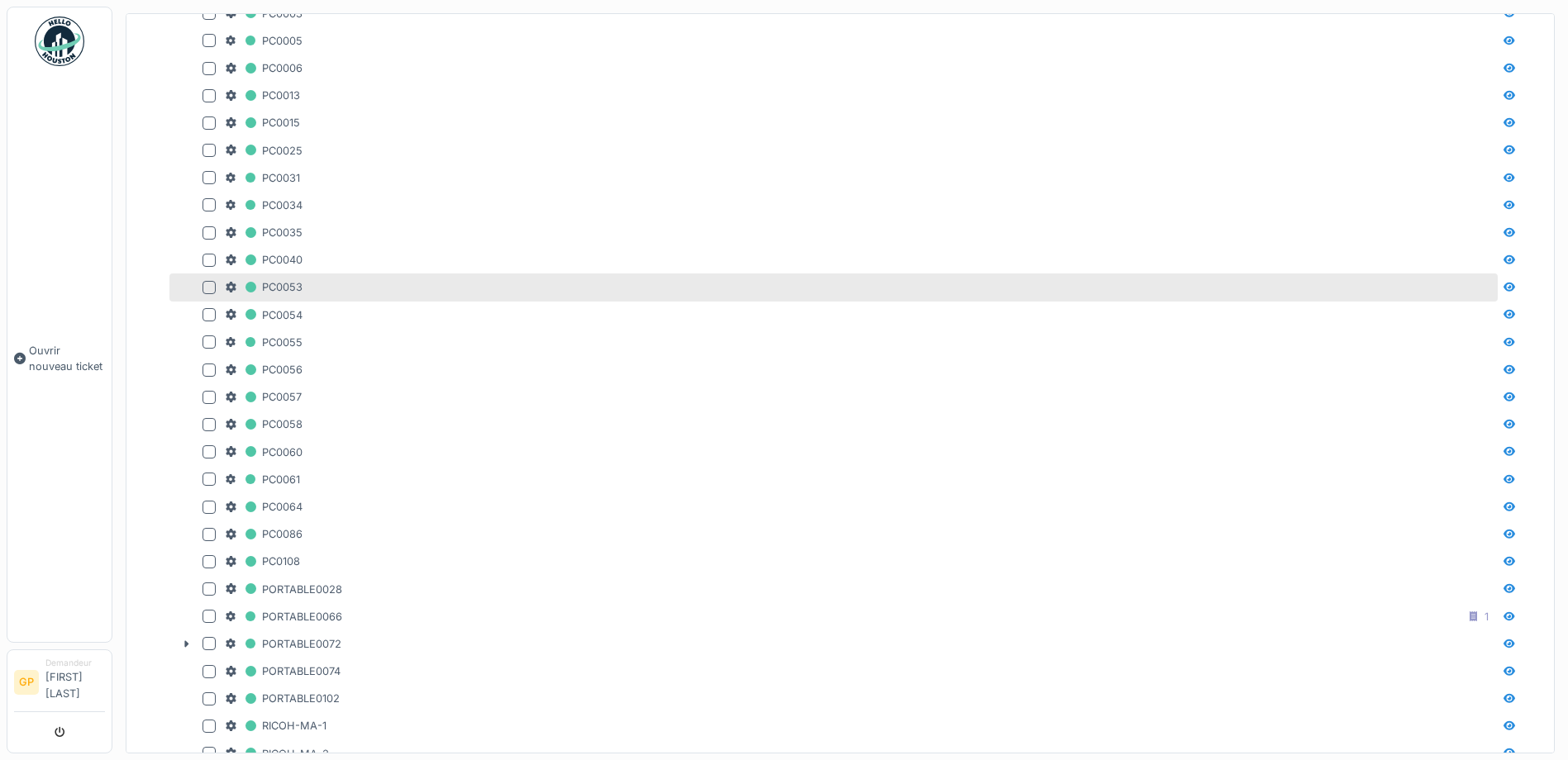 scroll, scrollTop: 2176, scrollLeft: 0, axis: vertical 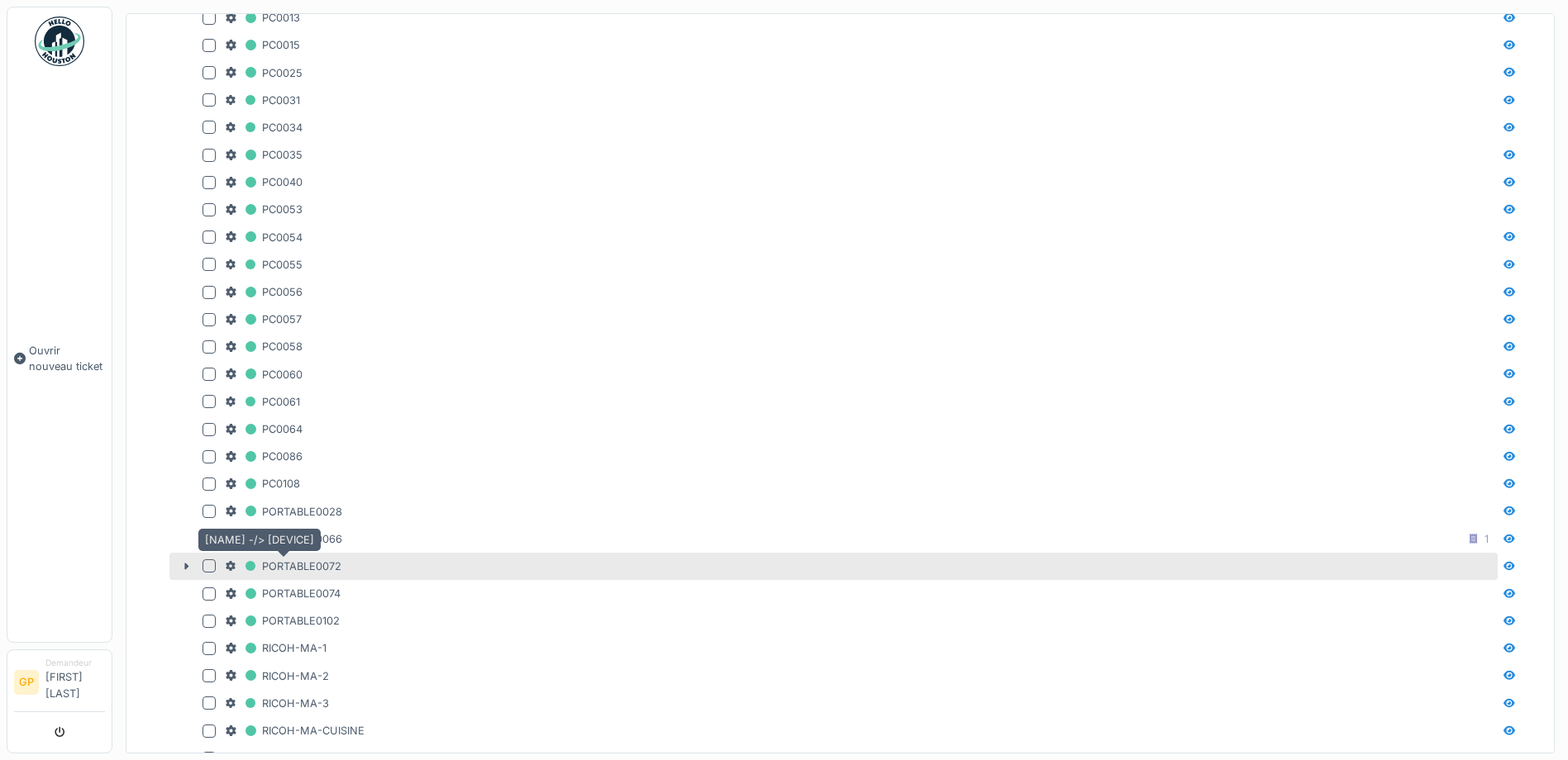 click on "PORTABLE0072" at bounding box center (284, 566) 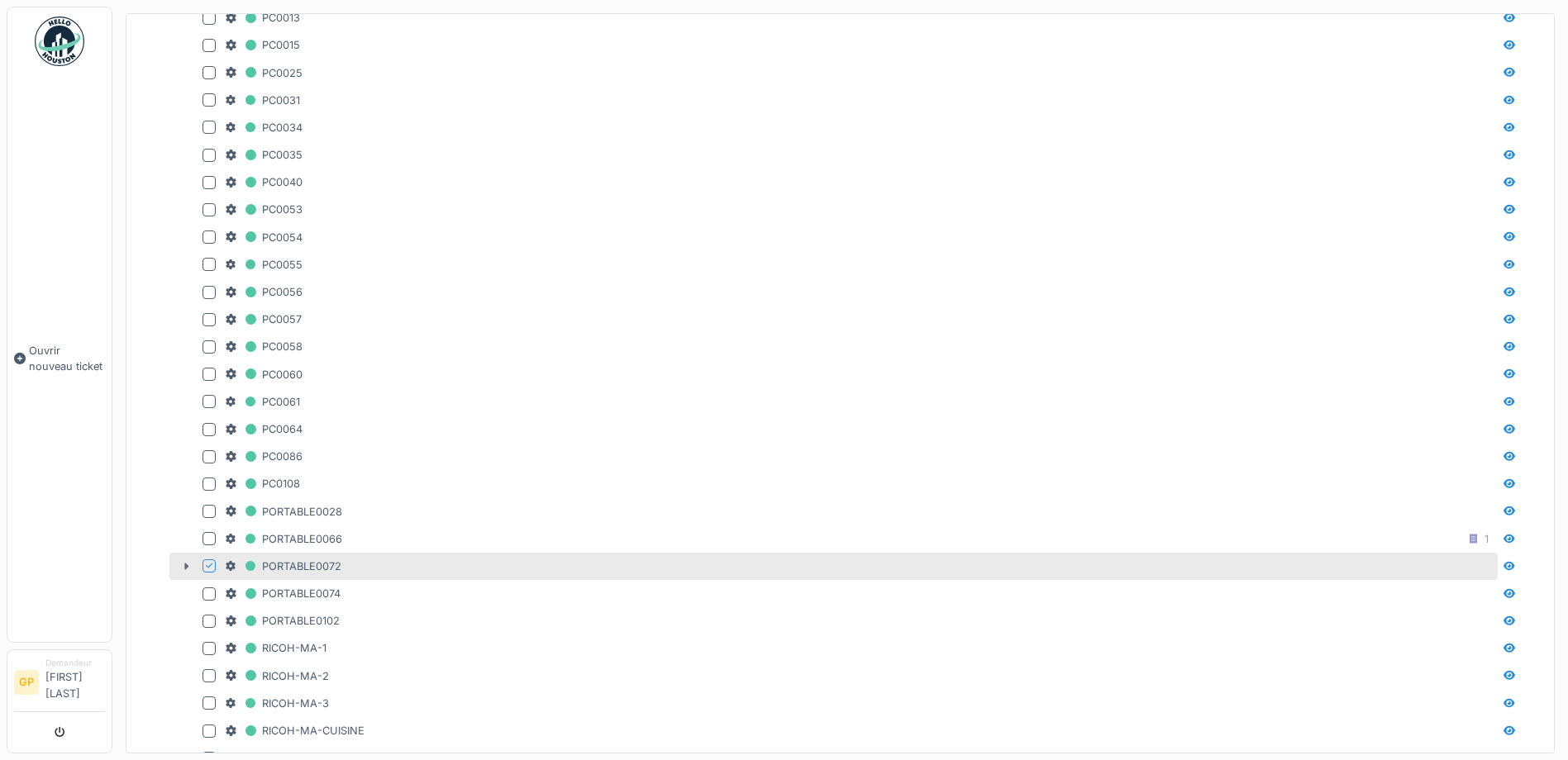 click 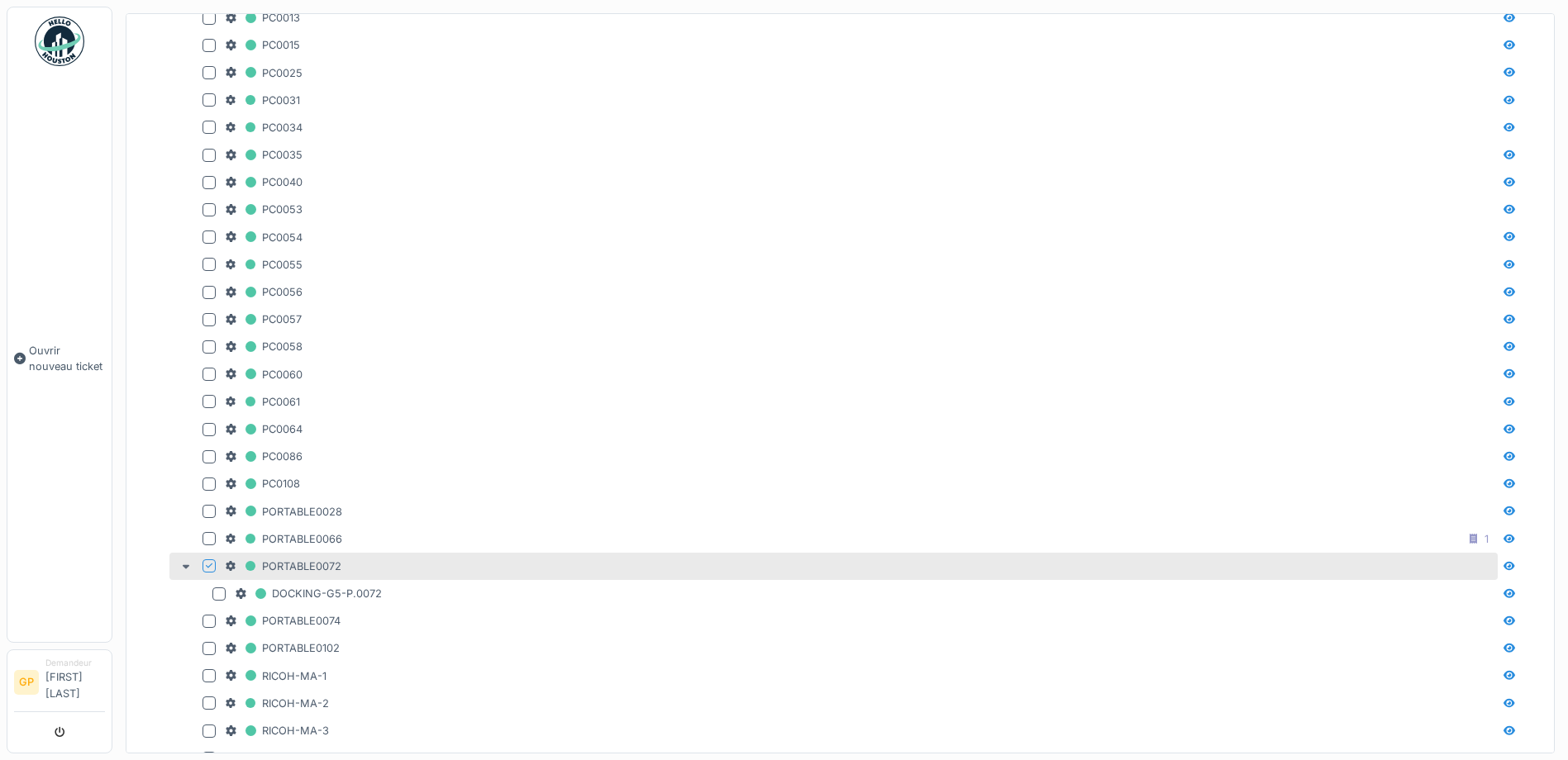 click 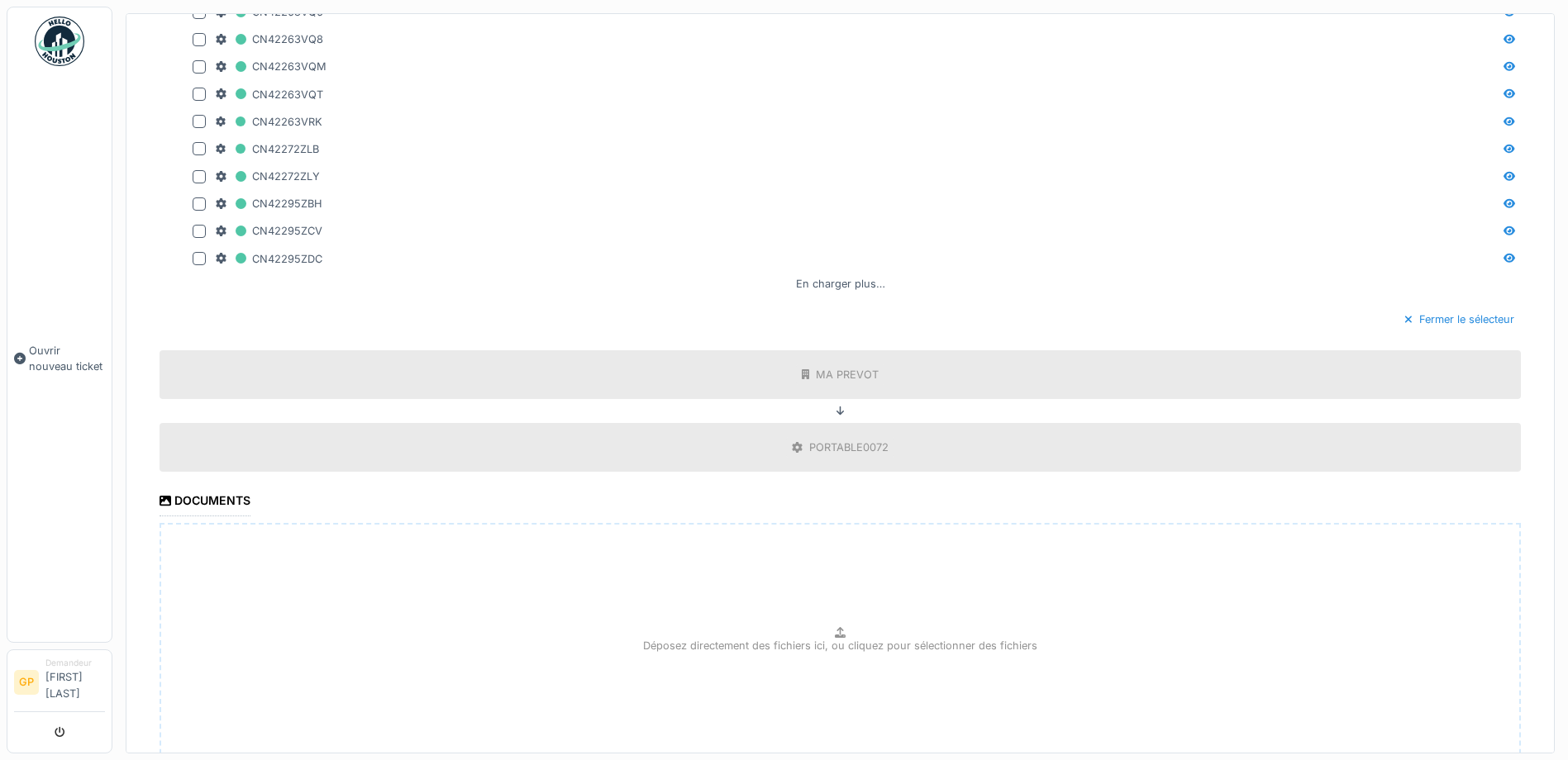 scroll, scrollTop: 3591, scrollLeft: 0, axis: vertical 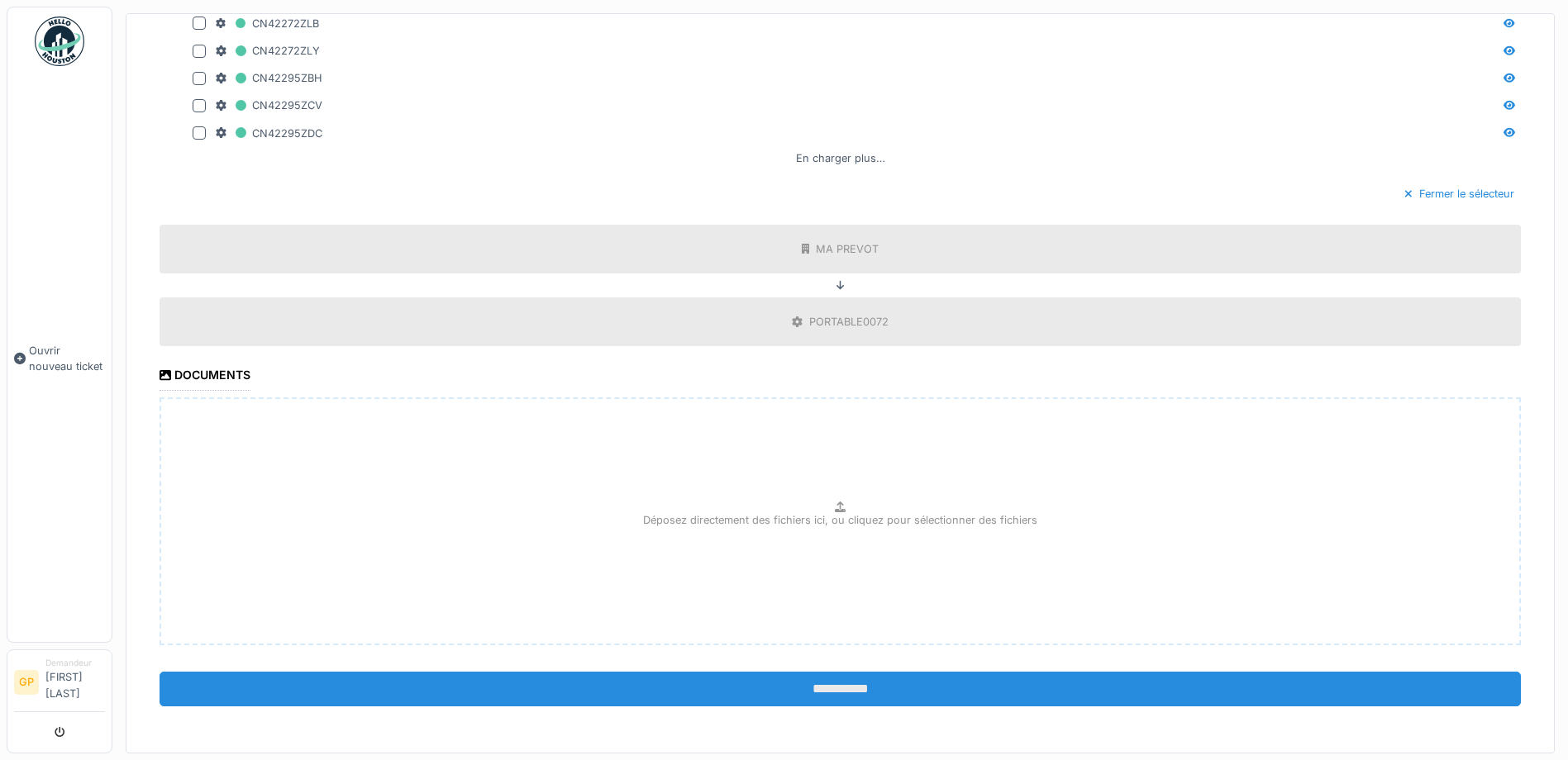 click on "**********" at bounding box center [840, 689] 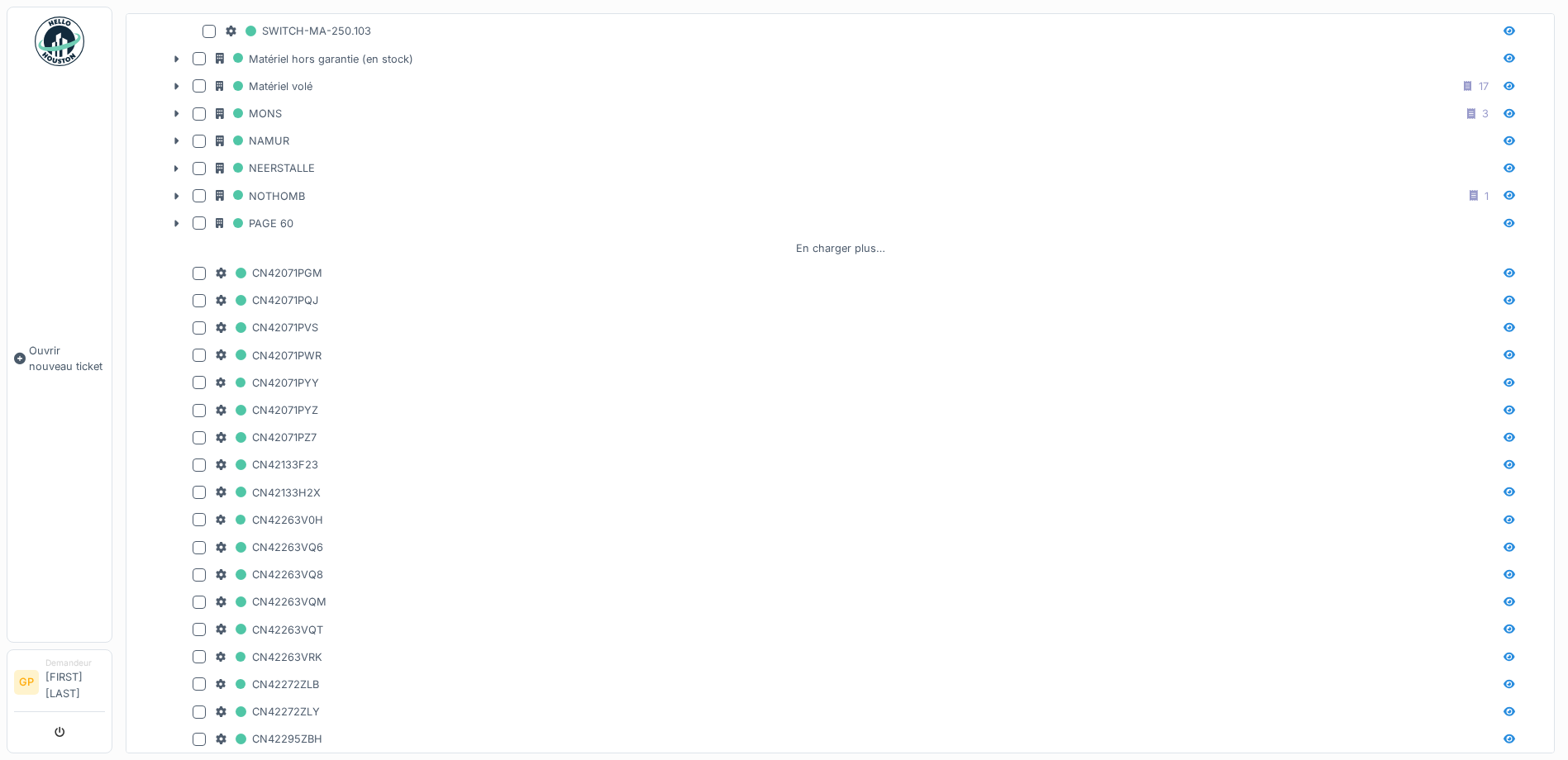 scroll, scrollTop: 2269, scrollLeft: 0, axis: vertical 